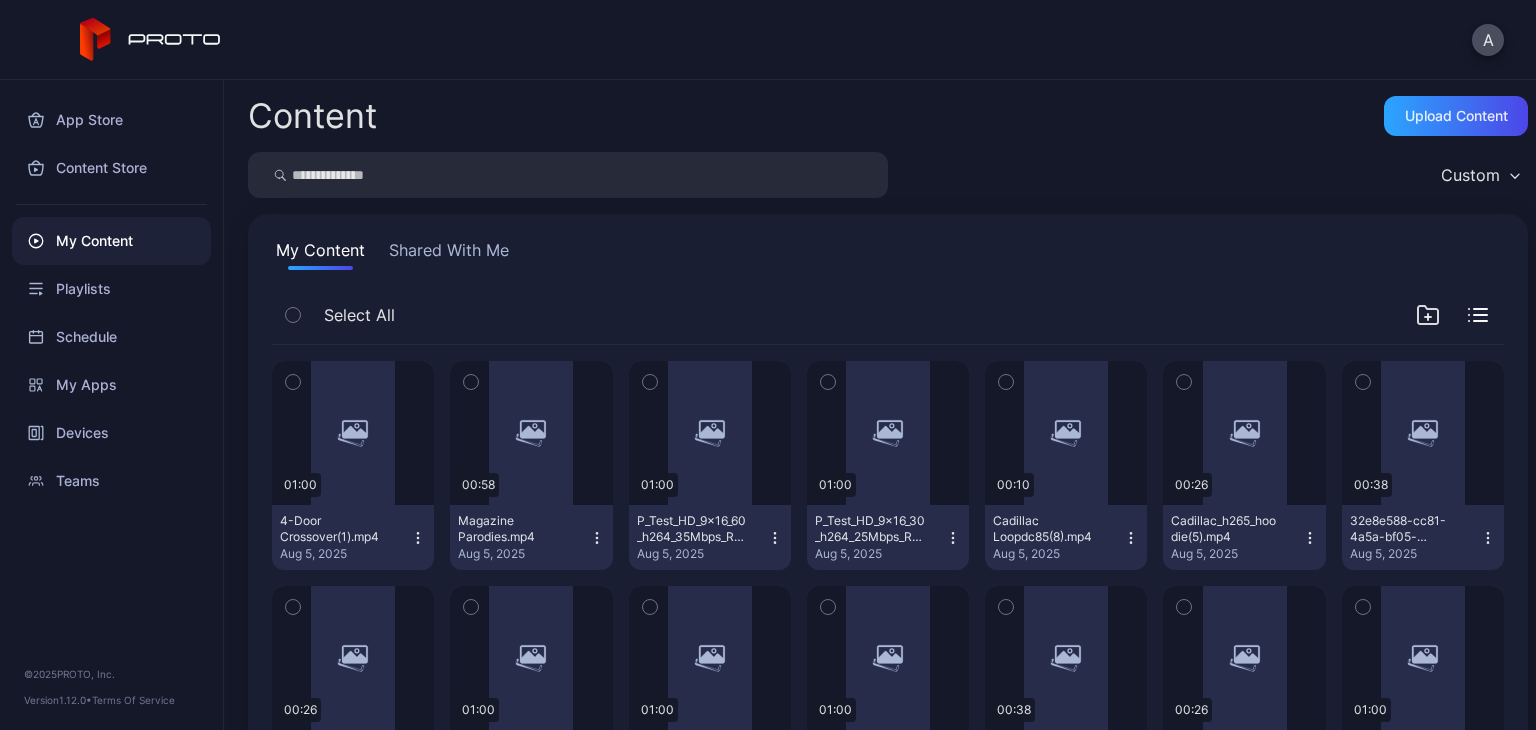 scroll, scrollTop: 0, scrollLeft: 0, axis: both 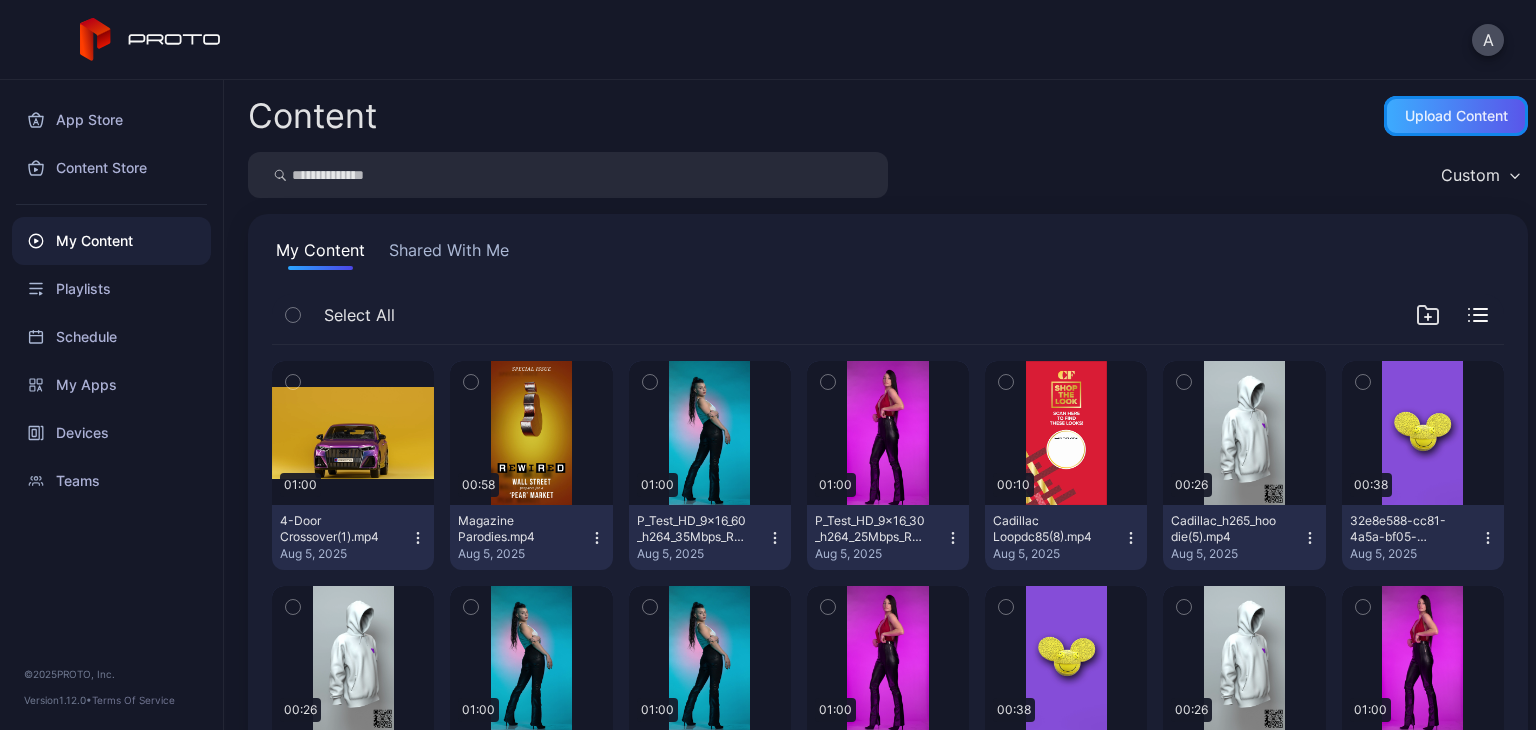 click on "Upload Content" at bounding box center [1456, 116] 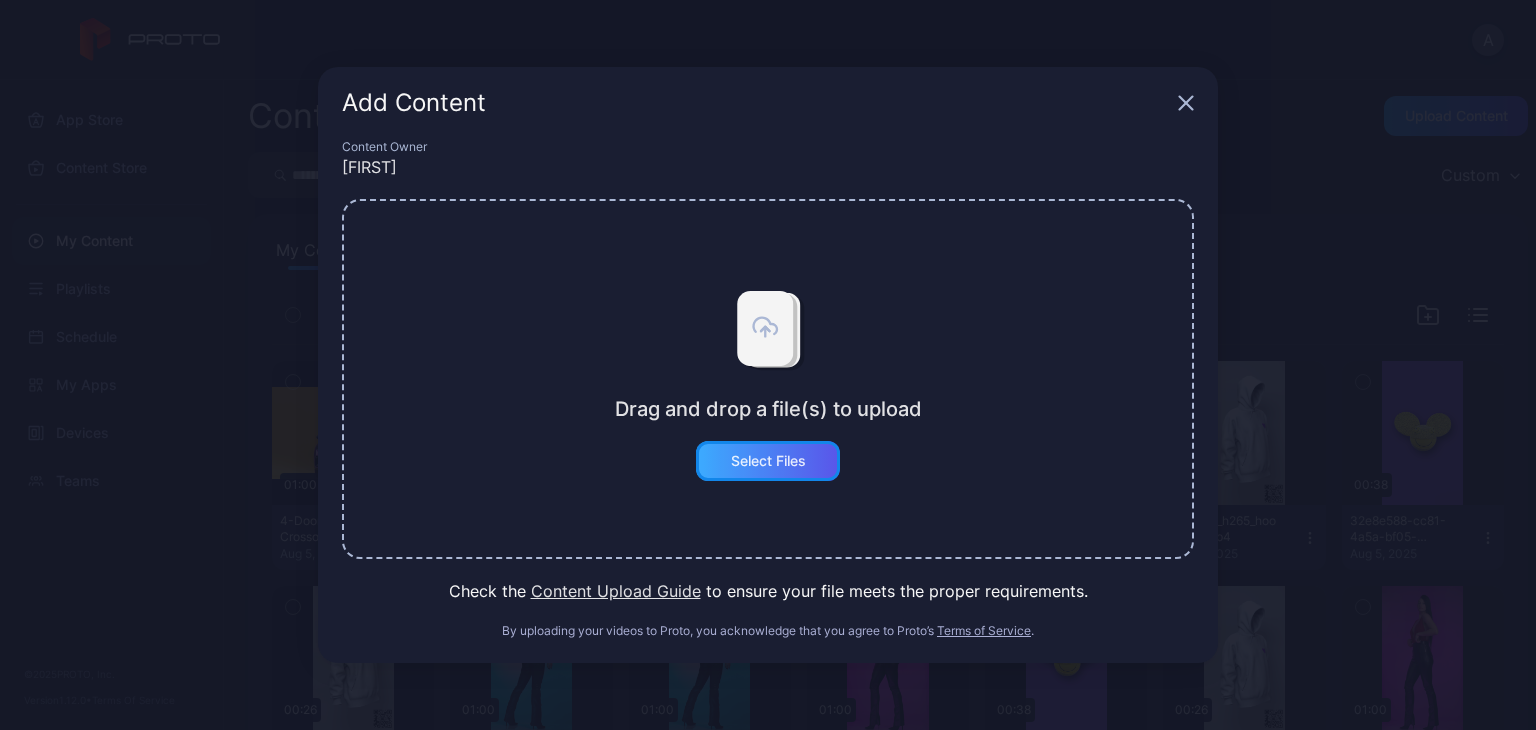 click on "Select Files" at bounding box center [768, 461] 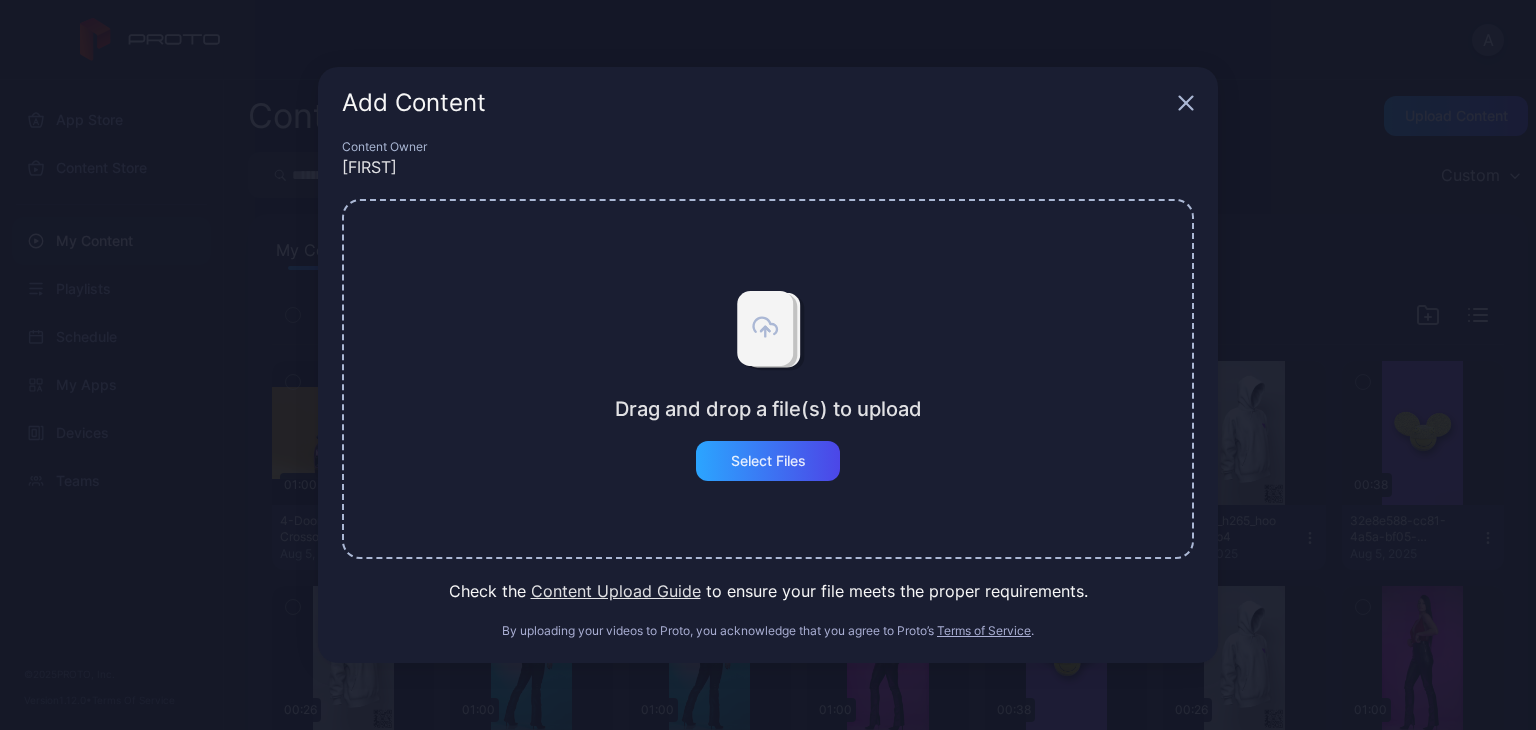 click on "Add Content Content Owner [FIRST] Drag and drop a file(s) to upload Select Files Check the Content Upload Guide to ensure your file meets the proper requirements. By uploading your videos to Proto, you acknowledge that you agree to Proto’s Terms of Service." at bounding box center (768, 365) 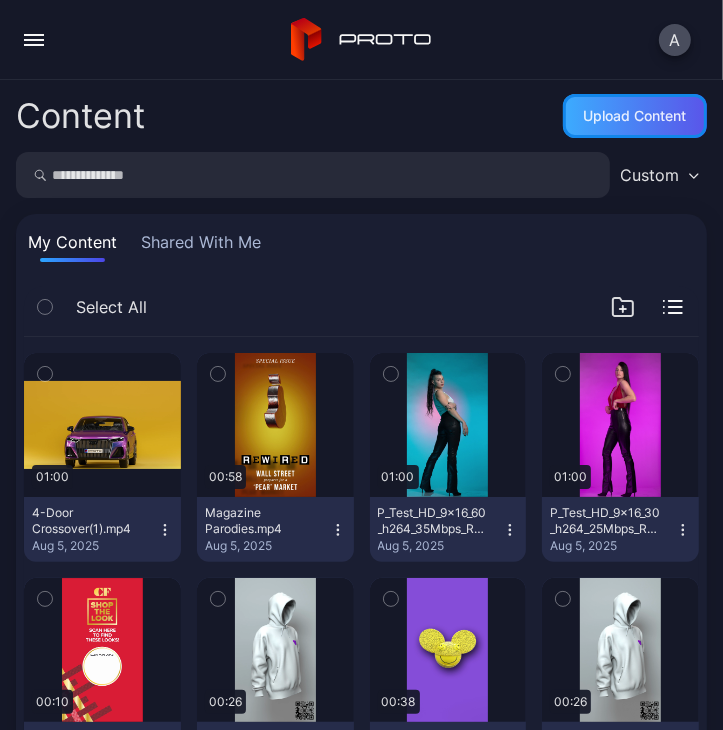 click on "Upload Content" at bounding box center [635, 116] 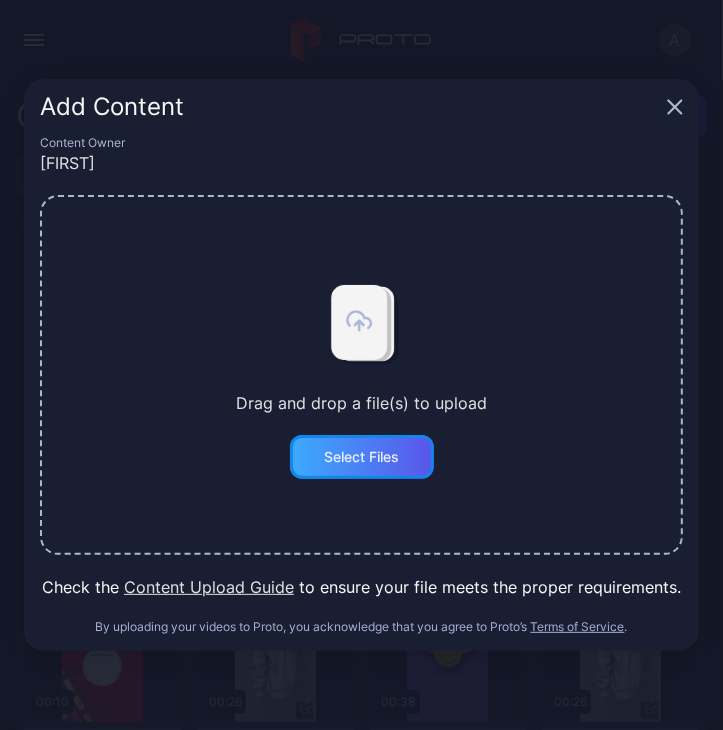 click on "Select Files" at bounding box center (361, 457) 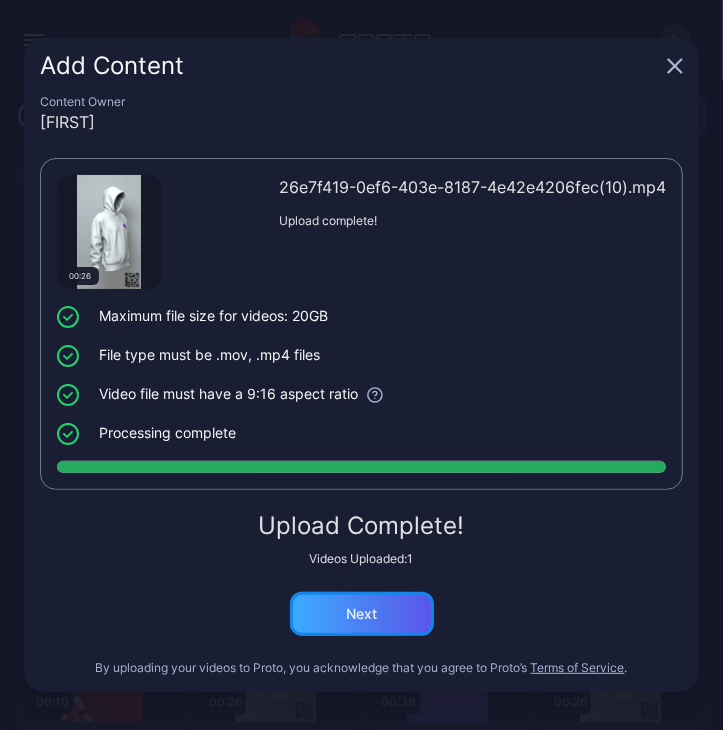 click on "Next" at bounding box center (361, 614) 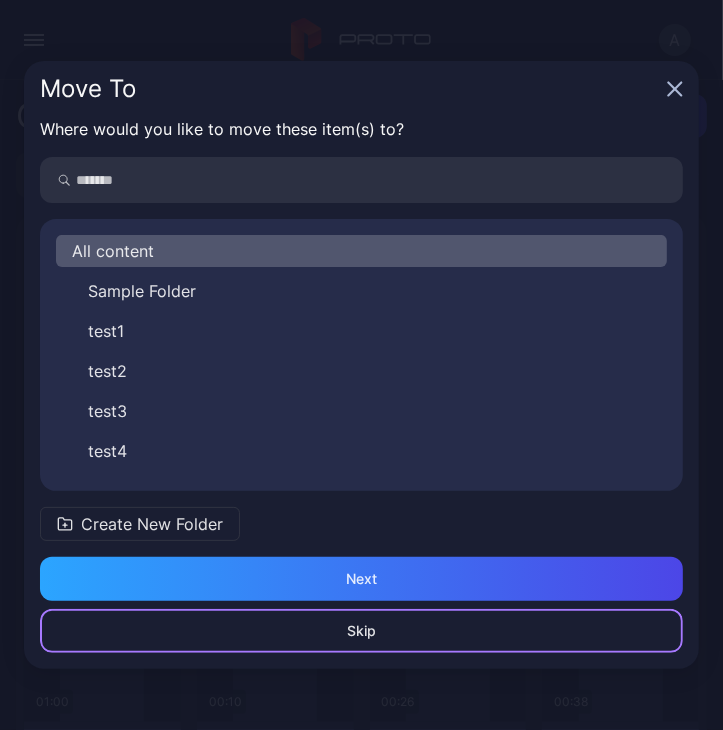 click on "Skip" at bounding box center [361, 631] 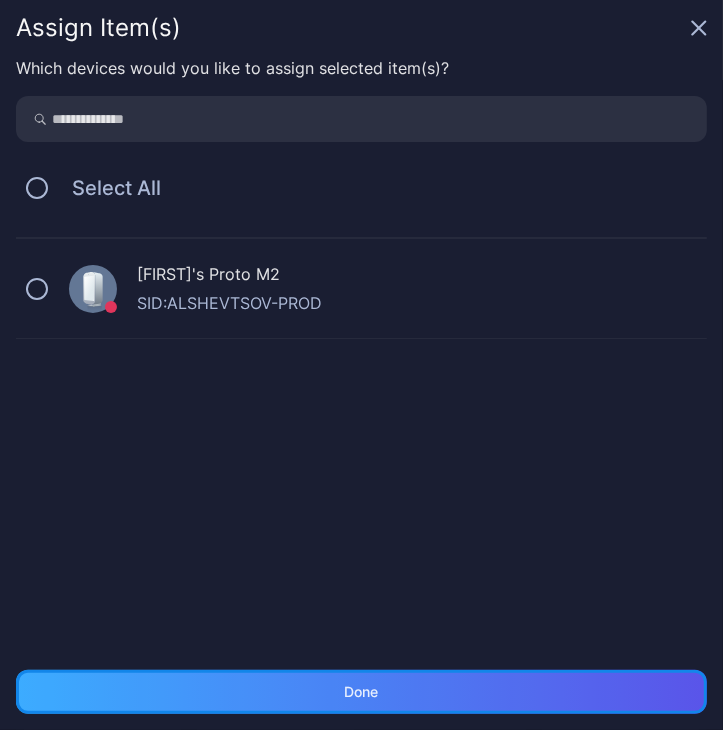 click on "Done" at bounding box center (362, 692) 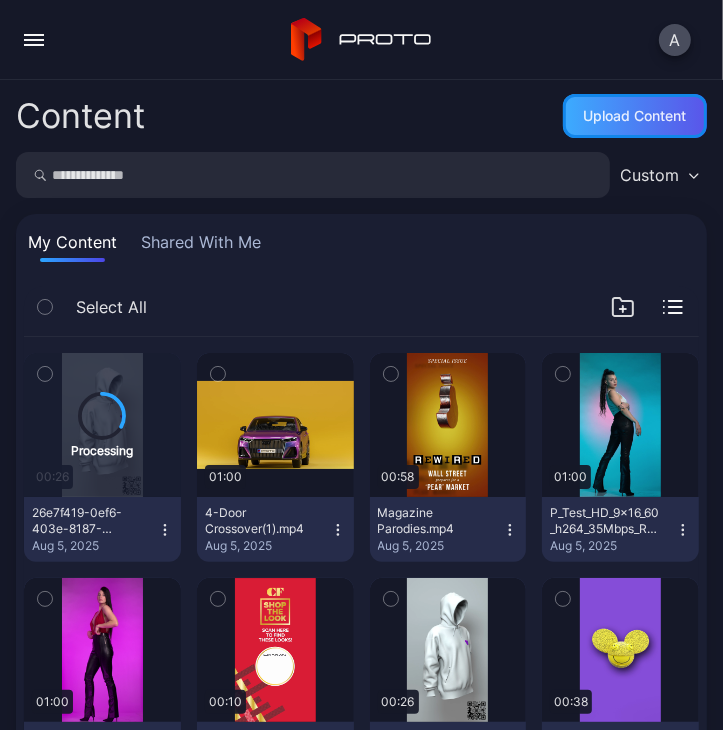 click on "Upload Content" at bounding box center (635, 116) 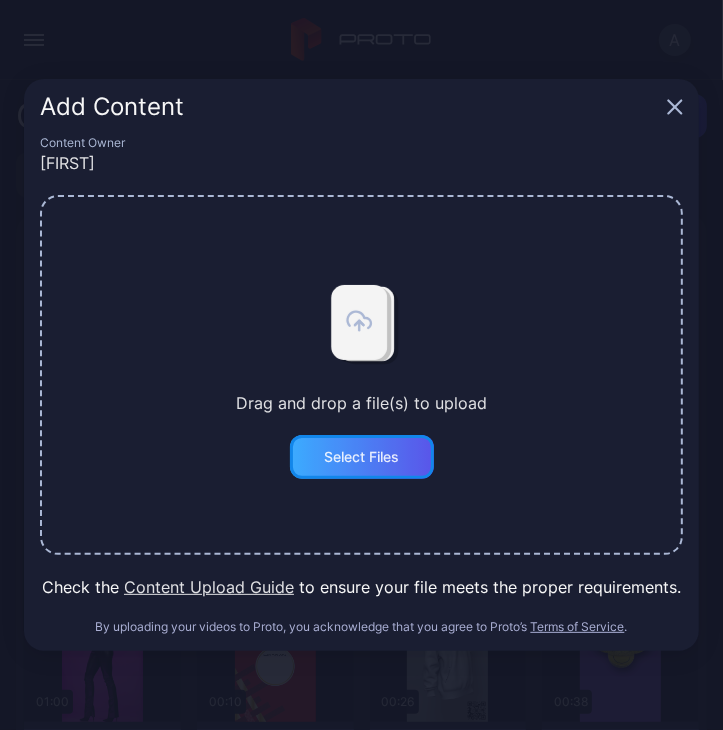 click on "Select Files" at bounding box center (362, 457) 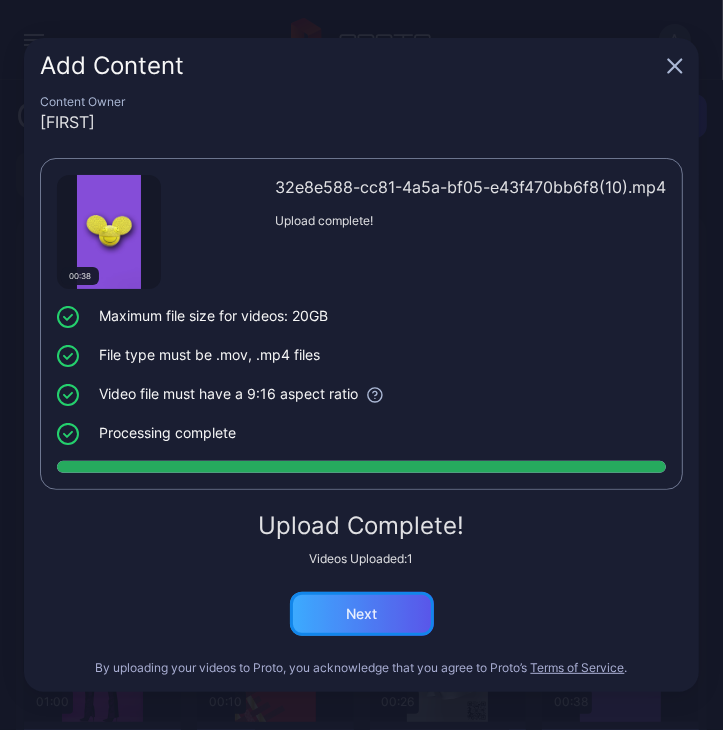 click on "Next" at bounding box center [362, 614] 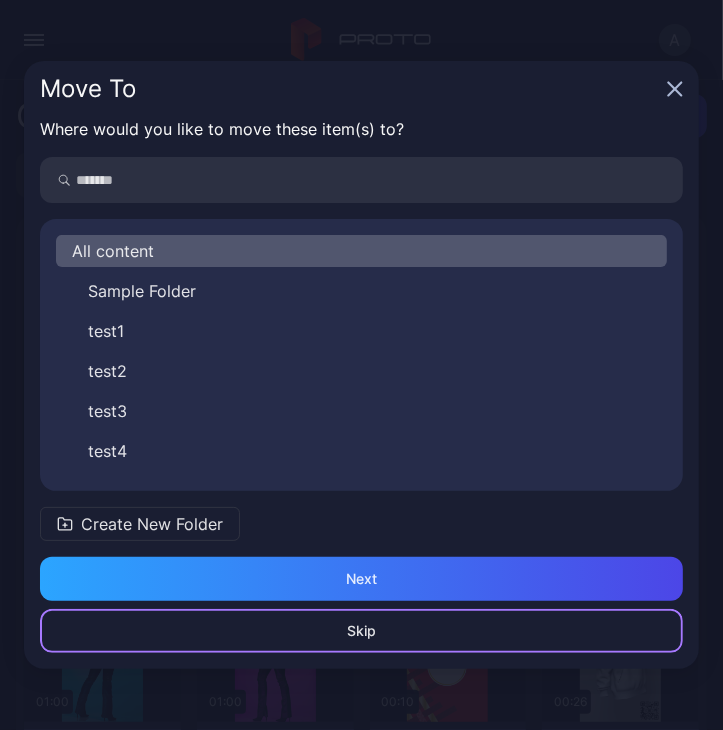 click on "Skip" at bounding box center [361, 631] 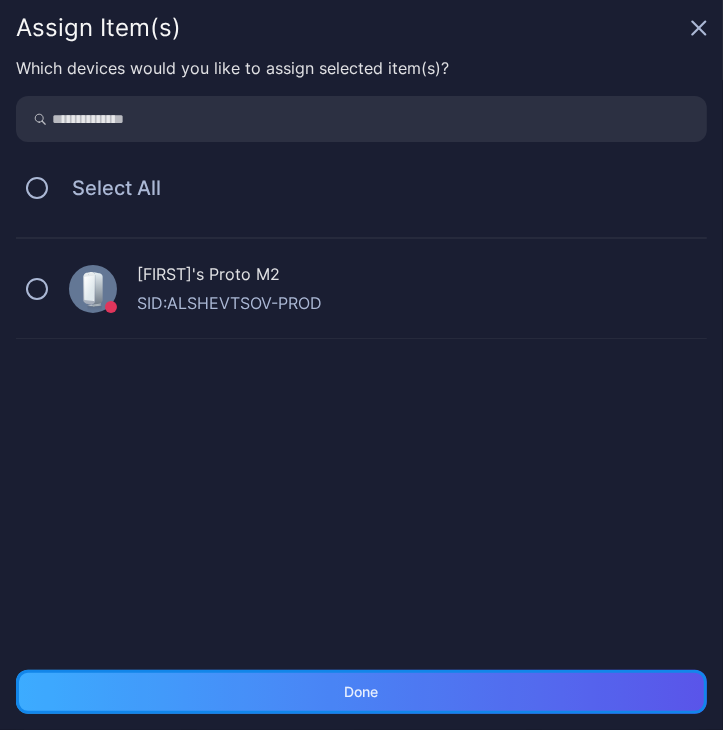 click on "Done" at bounding box center [361, 692] 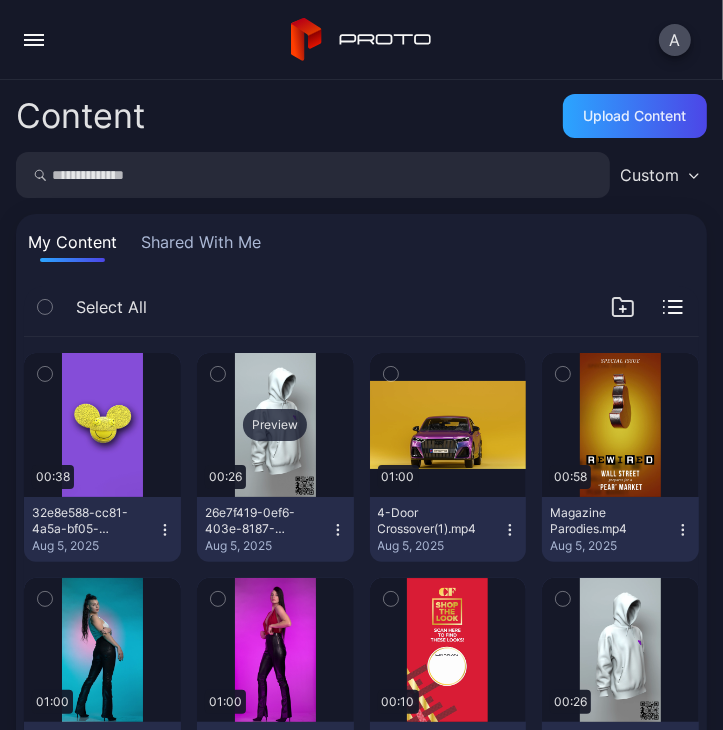 click on "Preview" at bounding box center [275, 425] 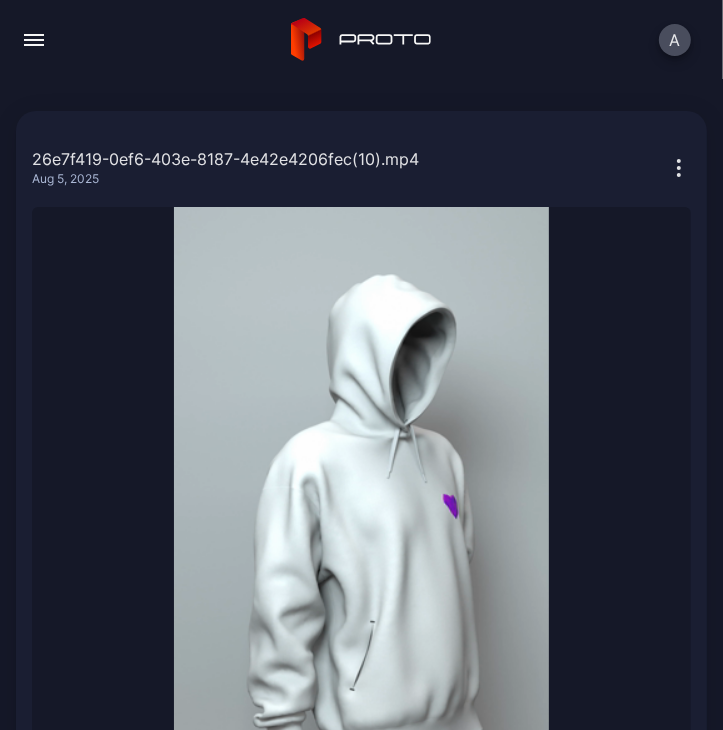 scroll, scrollTop: 0, scrollLeft: 0, axis: both 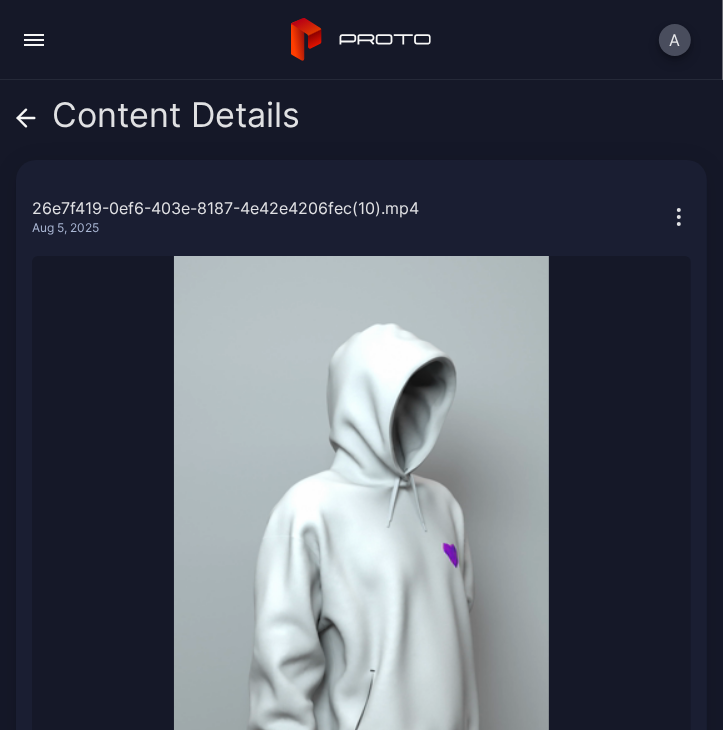 click on "Content Details" at bounding box center [158, 120] 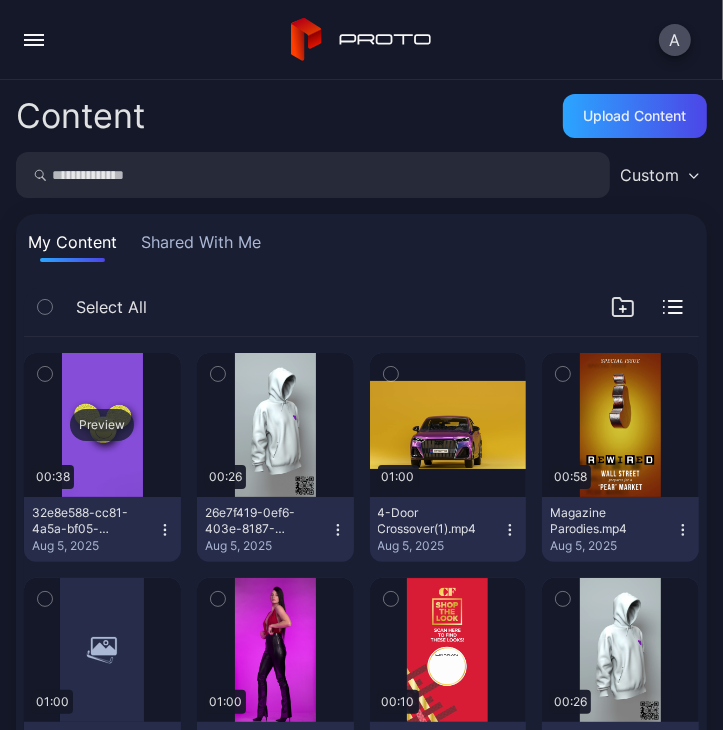 click on "Preview" at bounding box center [102, 425] 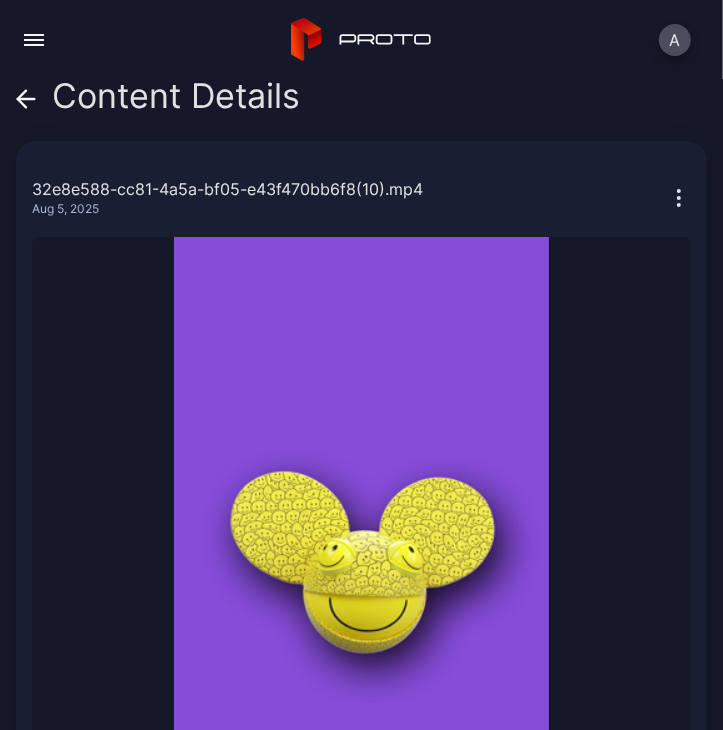 scroll, scrollTop: 0, scrollLeft: 0, axis: both 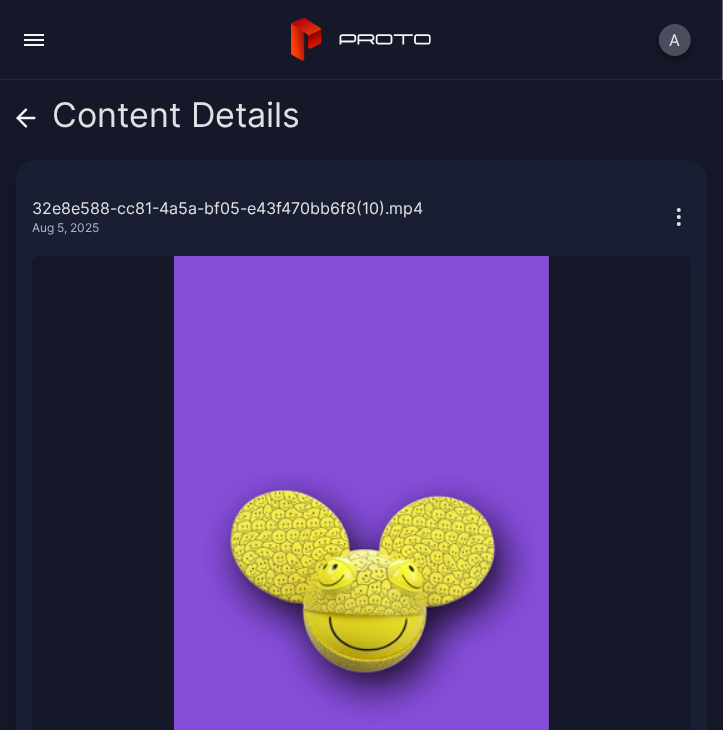 click 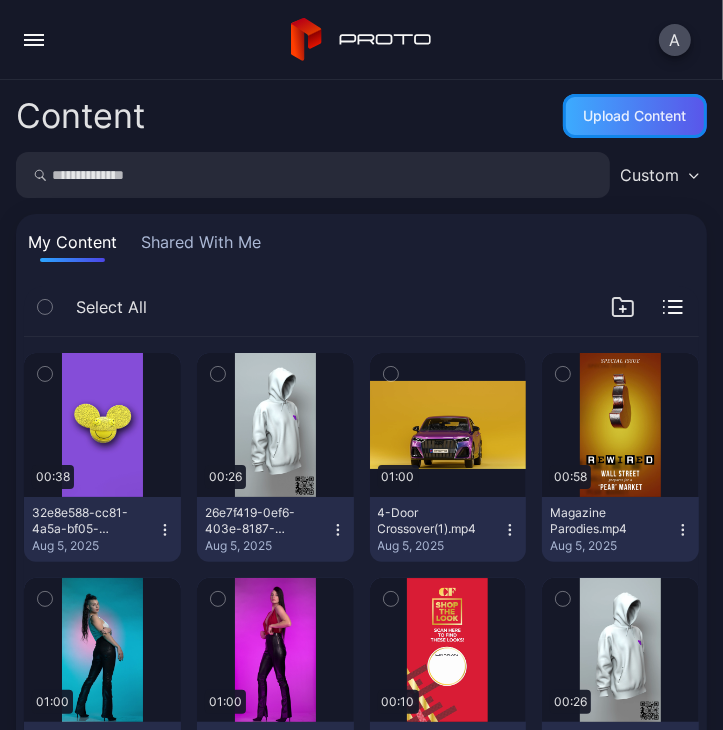click on "Upload Content" at bounding box center (635, 116) 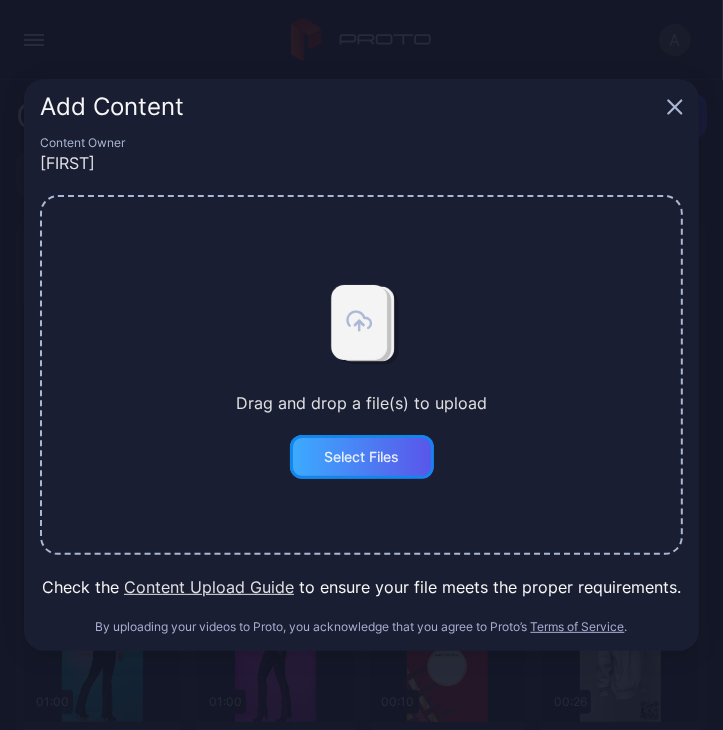 click on "Select Files" at bounding box center [361, 457] 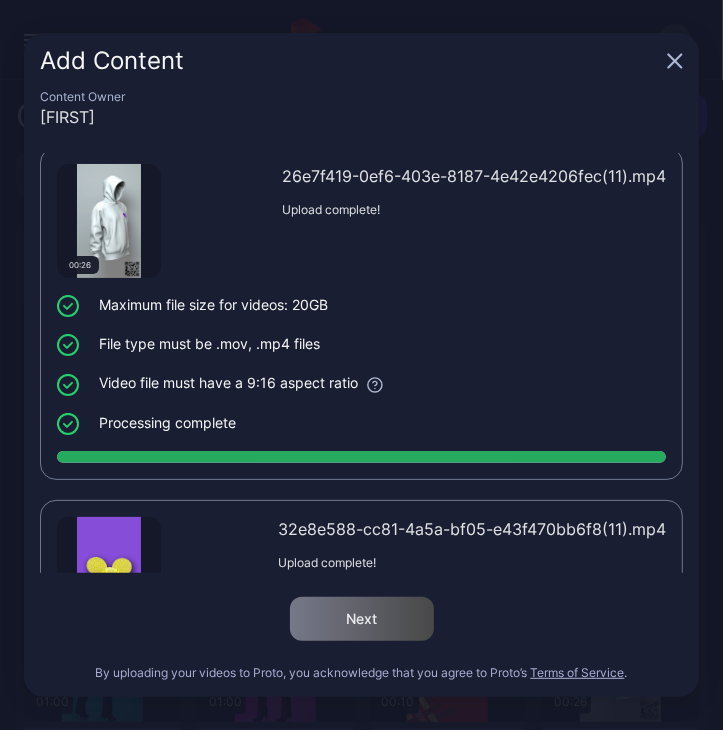 scroll, scrollTop: 0, scrollLeft: 0, axis: both 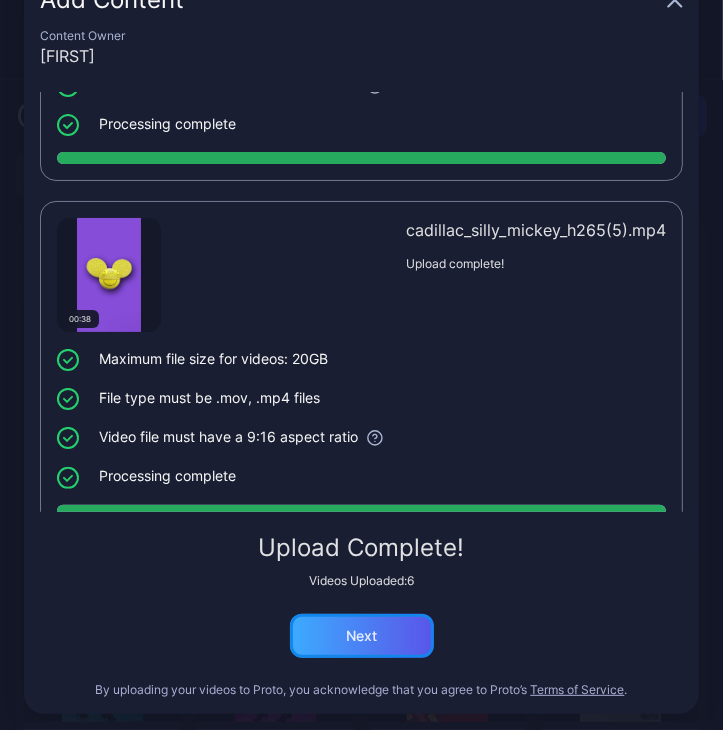 click on "Next" at bounding box center (362, 636) 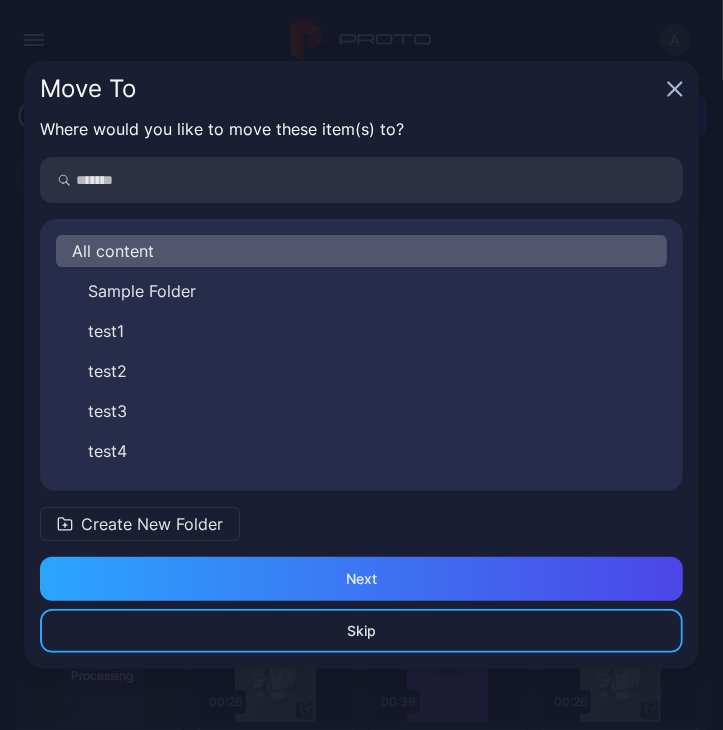 click on "Create New Folder" at bounding box center [152, 524] 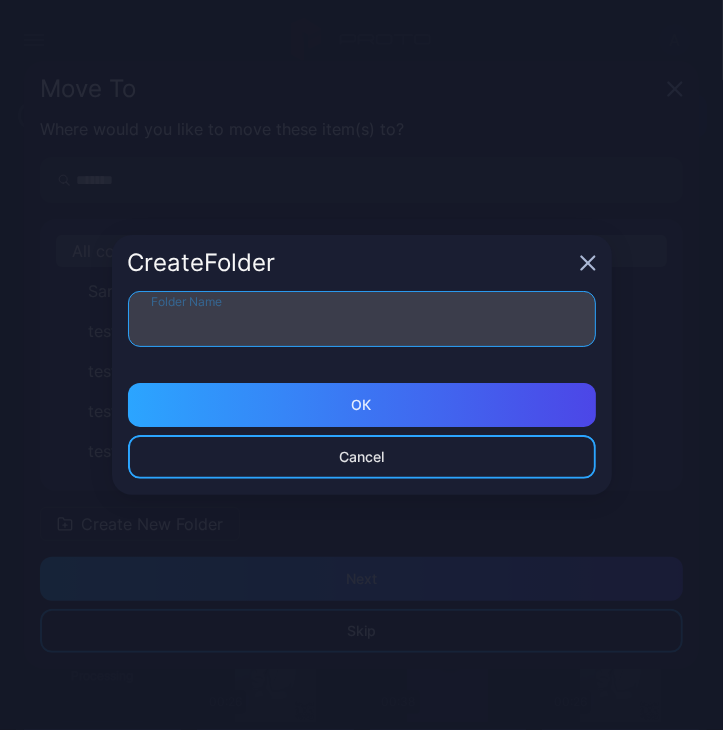click on "Folder Name" at bounding box center [362, 319] 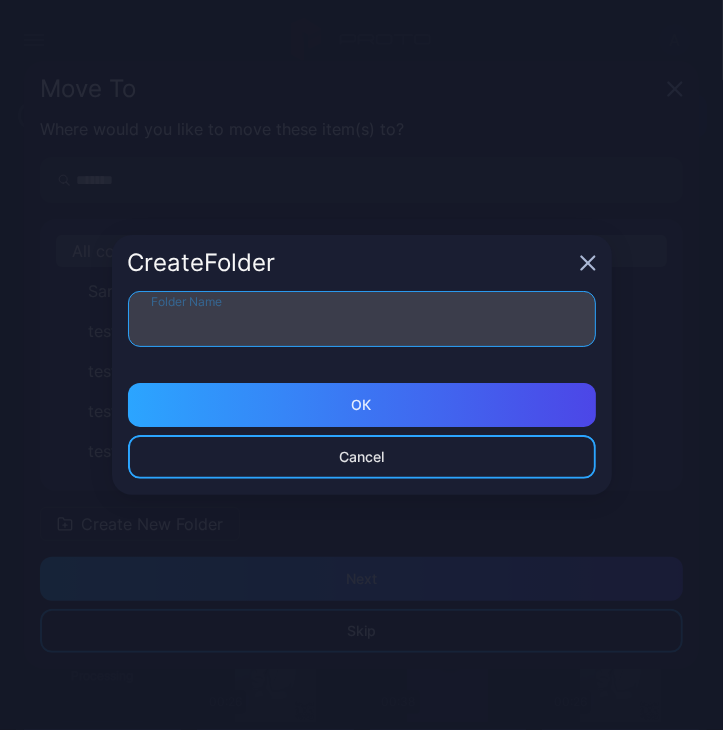type on "*" 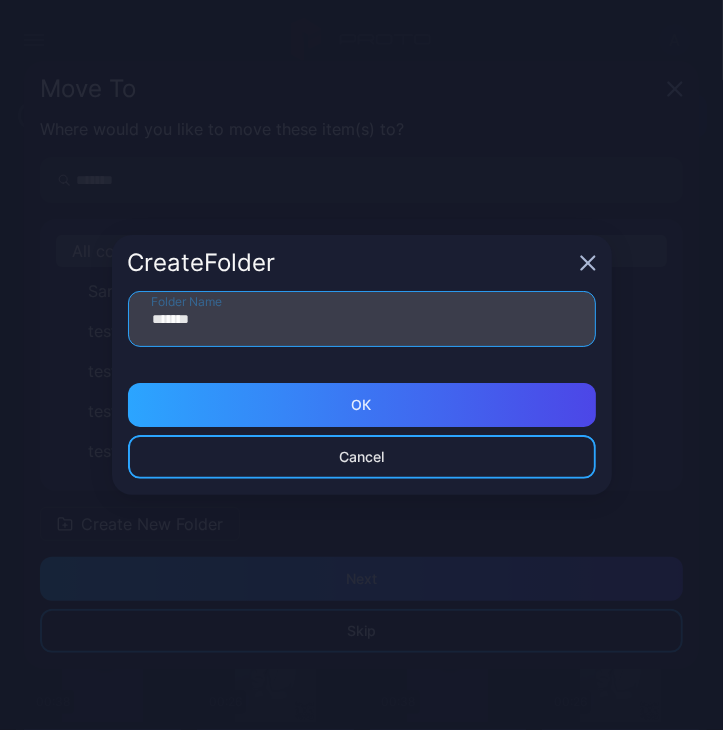 click on "******" at bounding box center [362, 319] 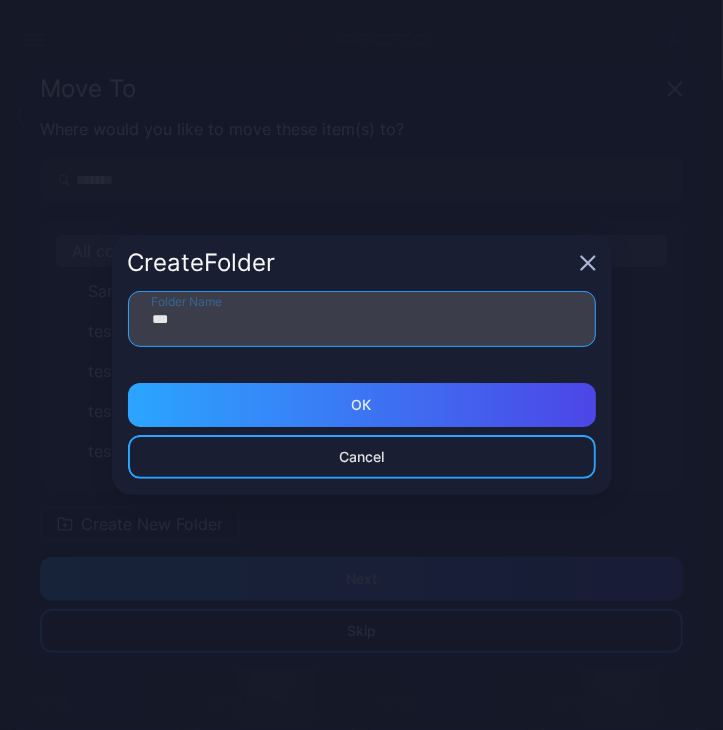 type on "*" 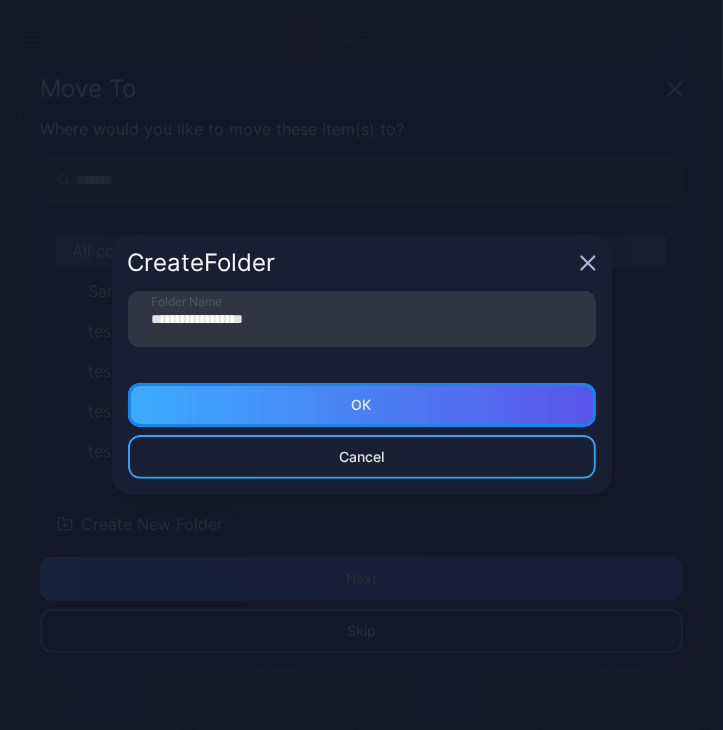 click on "ОК" at bounding box center [362, 405] 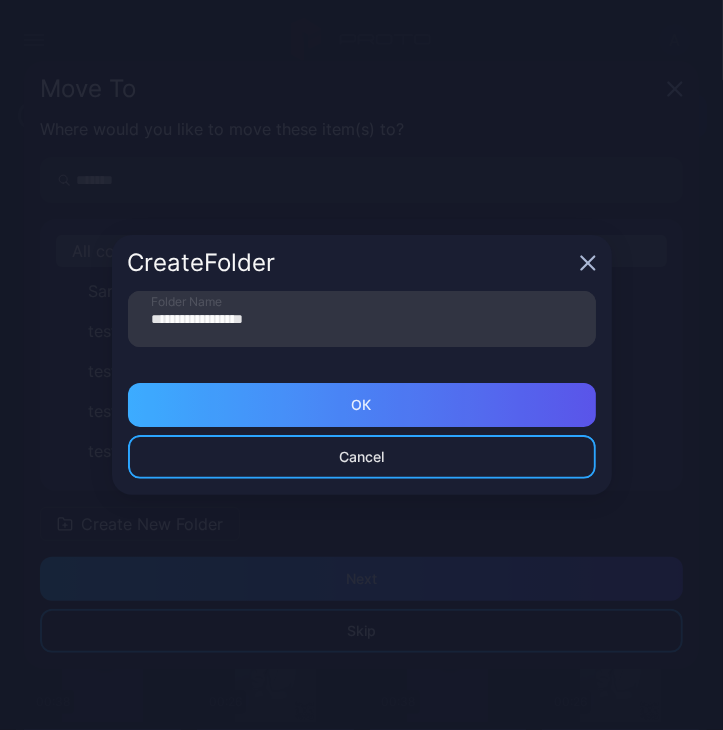 type on "**********" 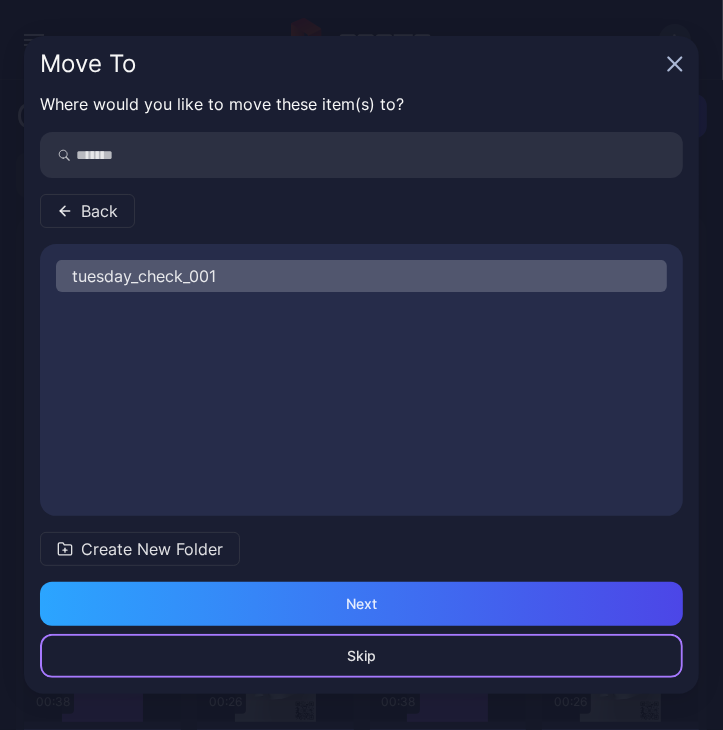 click on "Skip" at bounding box center [361, 656] 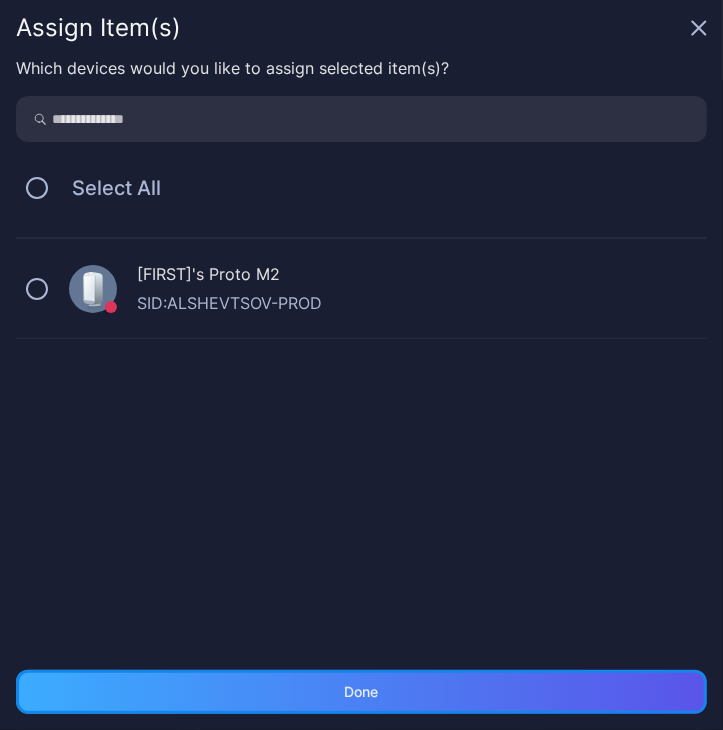 click on "Done" at bounding box center (362, 692) 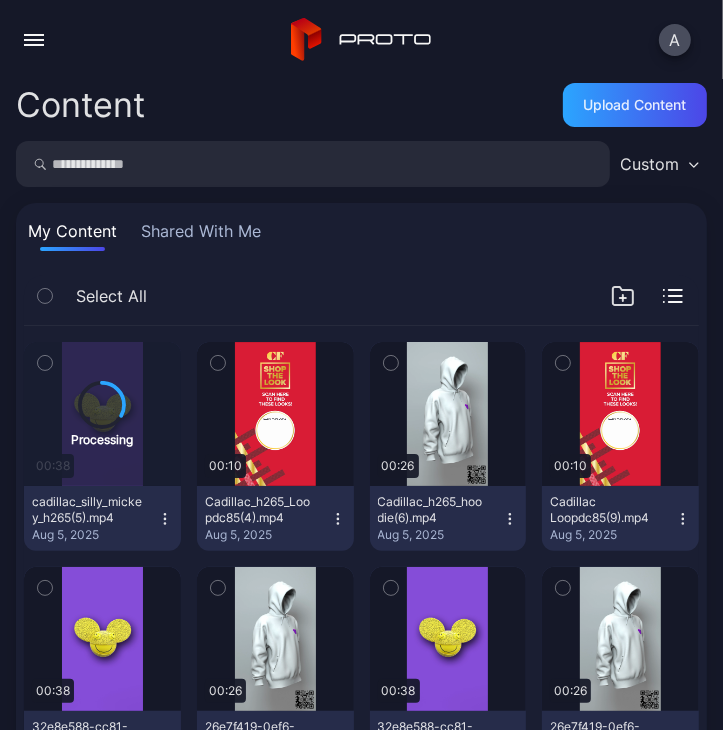 scroll, scrollTop: 0, scrollLeft: 0, axis: both 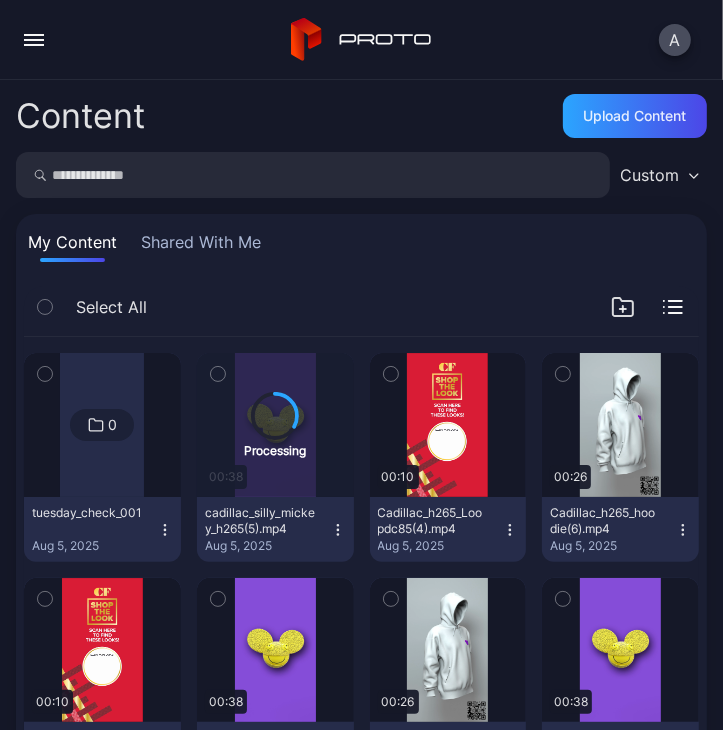 click 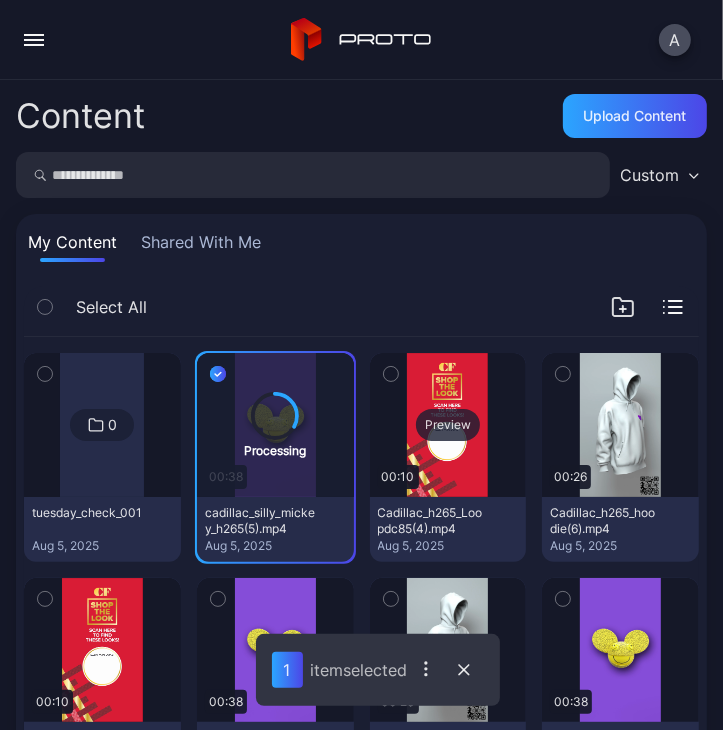 click on "Preview" at bounding box center (448, 425) 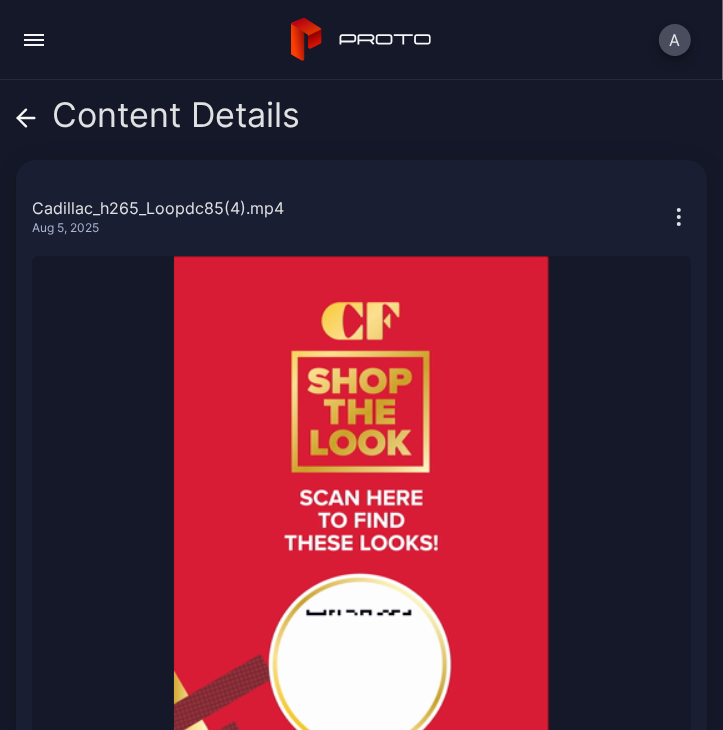 click on "Content Details Cadillac_h265_Loopdc85(4).mp4 Aug 5, 2025 Sorry, your browser doesn‘t support embedded videos 00:00  /  00:00 Cadillac_h265_Loopdc85(4).mp4 Aug 5, 2025 Owned By Alex File Size 5.4 MB File Type mp4 Video Codec hevc Audio Codec aac Orientation PORTRAIT Resolution 1080 x 1920 (Full HD) Allow Translation" at bounding box center [361, 405] 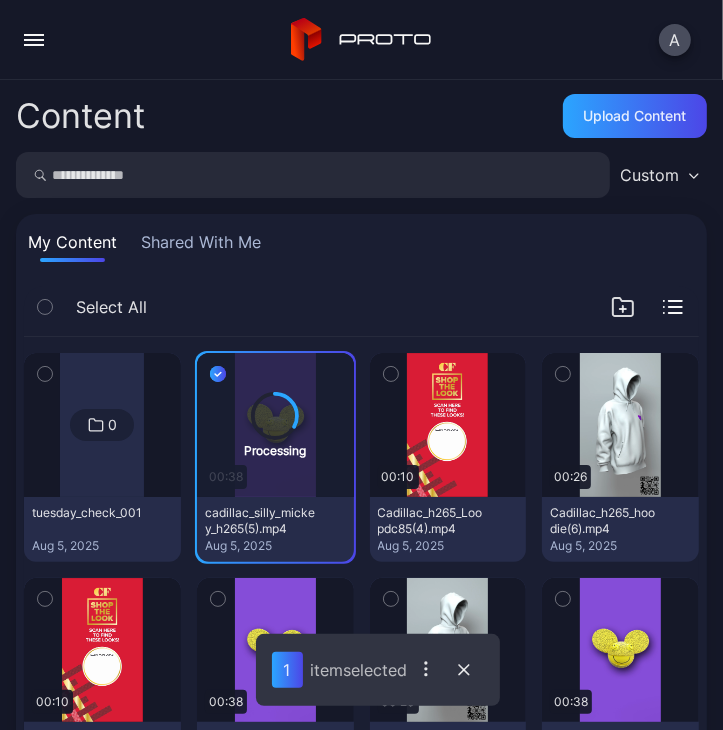 click at bounding box center [391, 374] 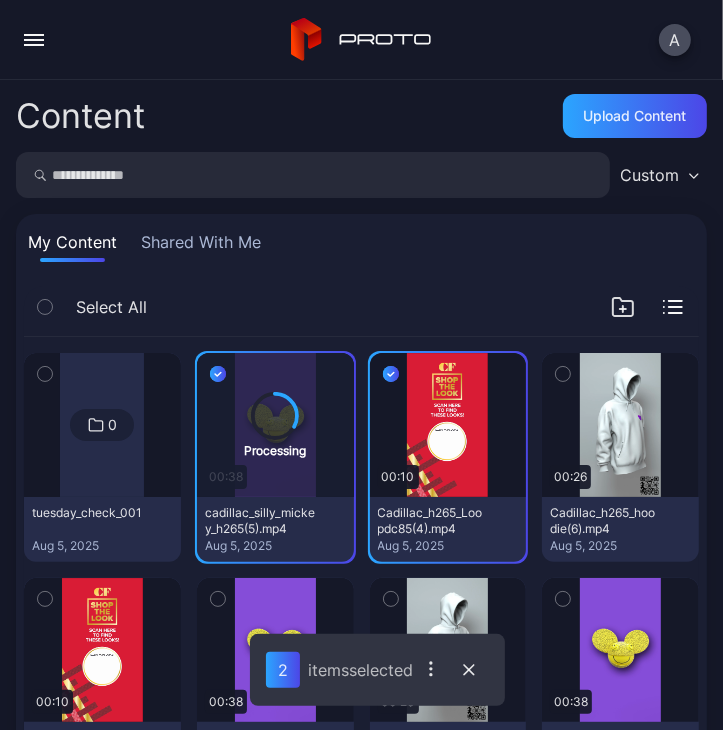 click 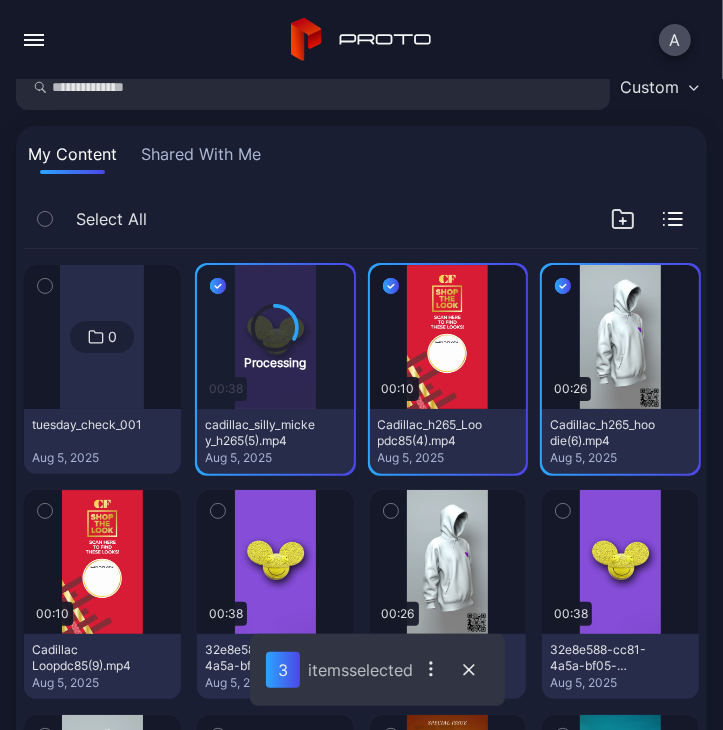 scroll, scrollTop: 100, scrollLeft: 0, axis: vertical 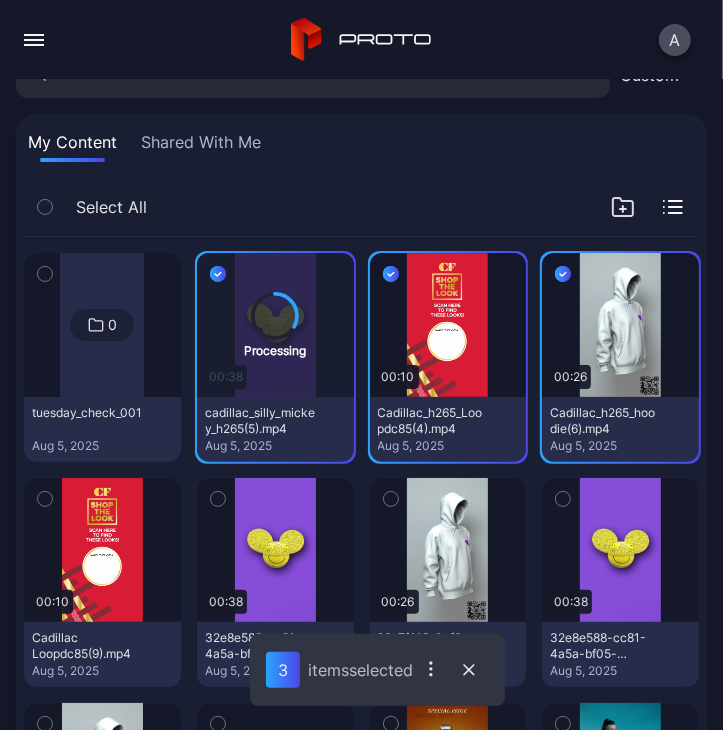 click at bounding box center [45, 499] 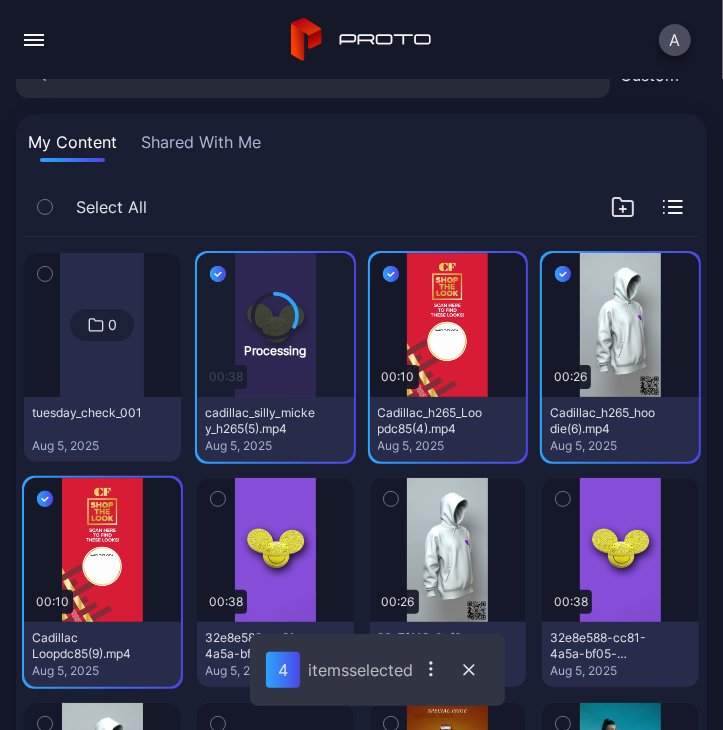 click at bounding box center [218, 499] 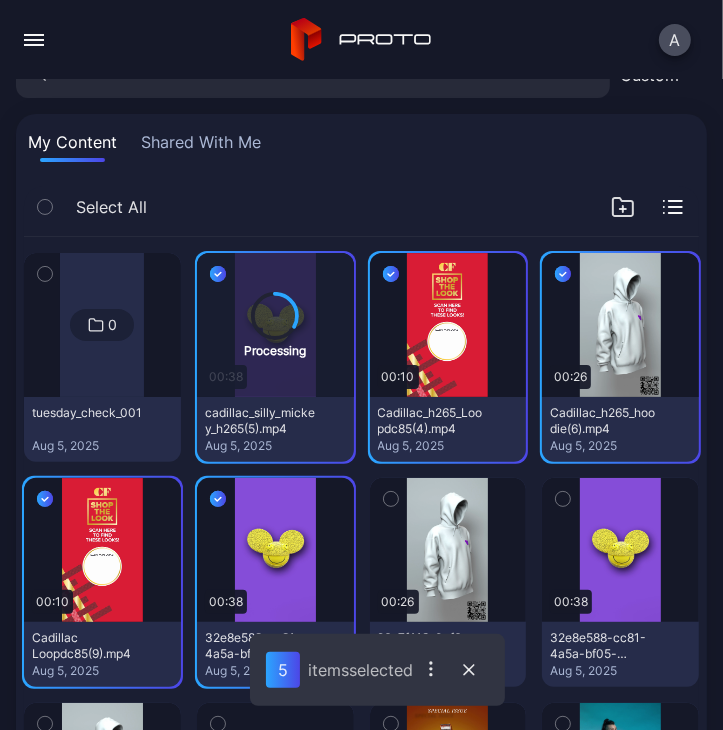 click 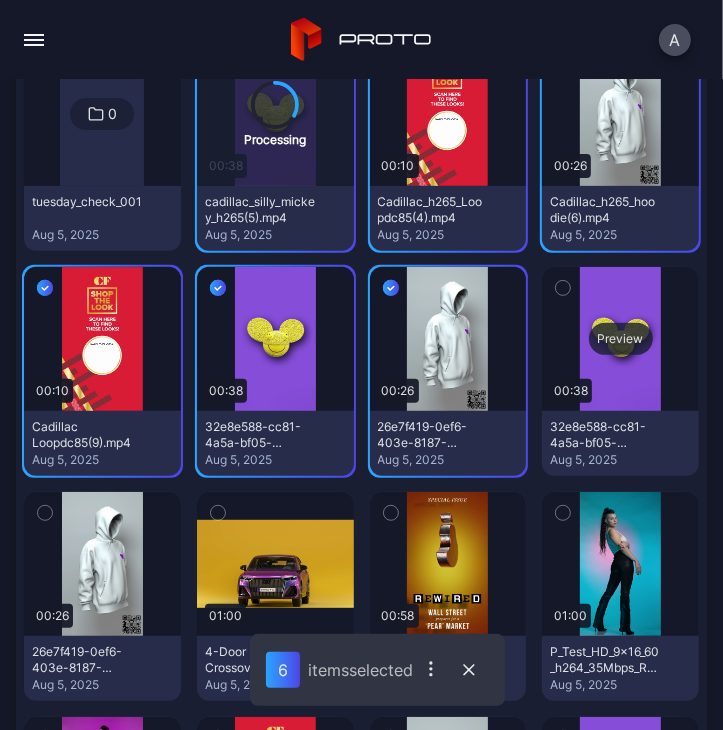 scroll, scrollTop: 300, scrollLeft: 0, axis: vertical 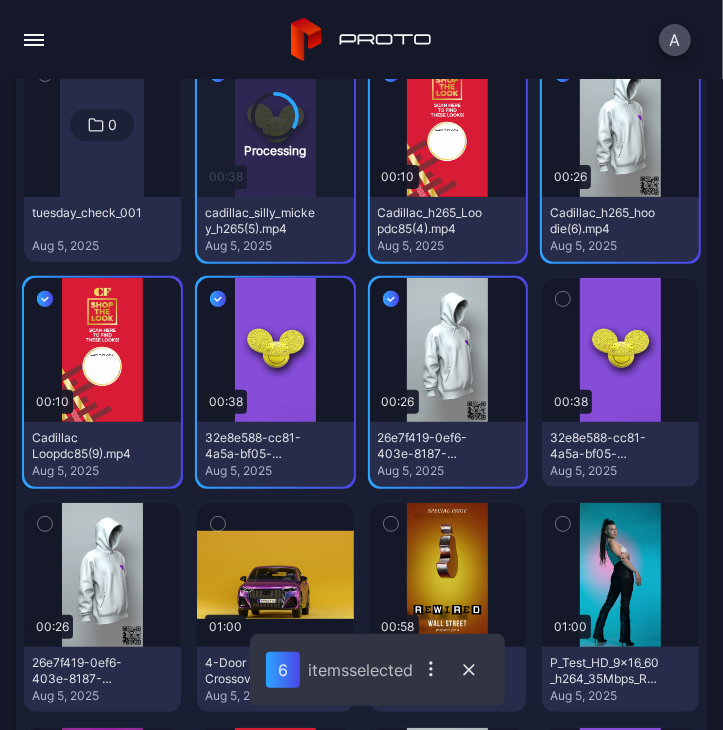 click 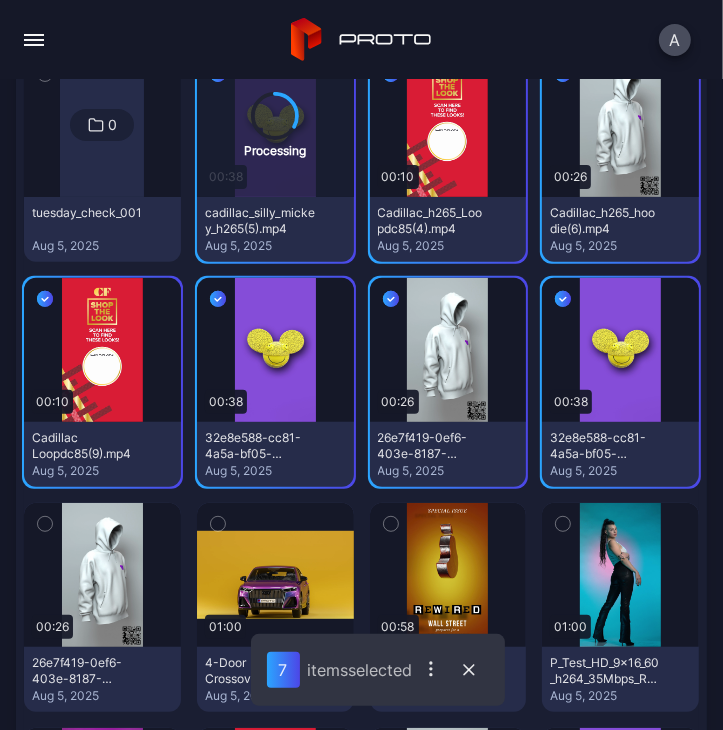 click at bounding box center (45, 524) 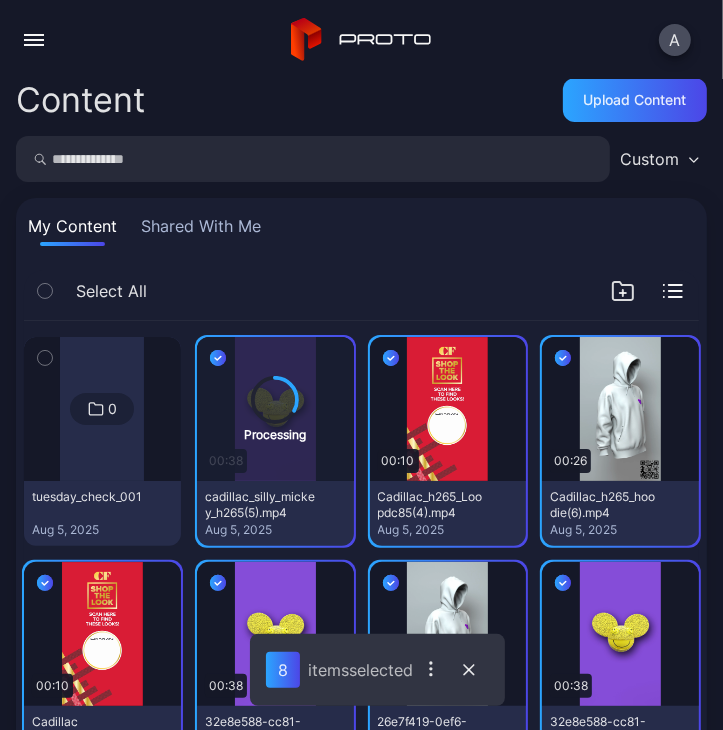 scroll, scrollTop: 0, scrollLeft: 0, axis: both 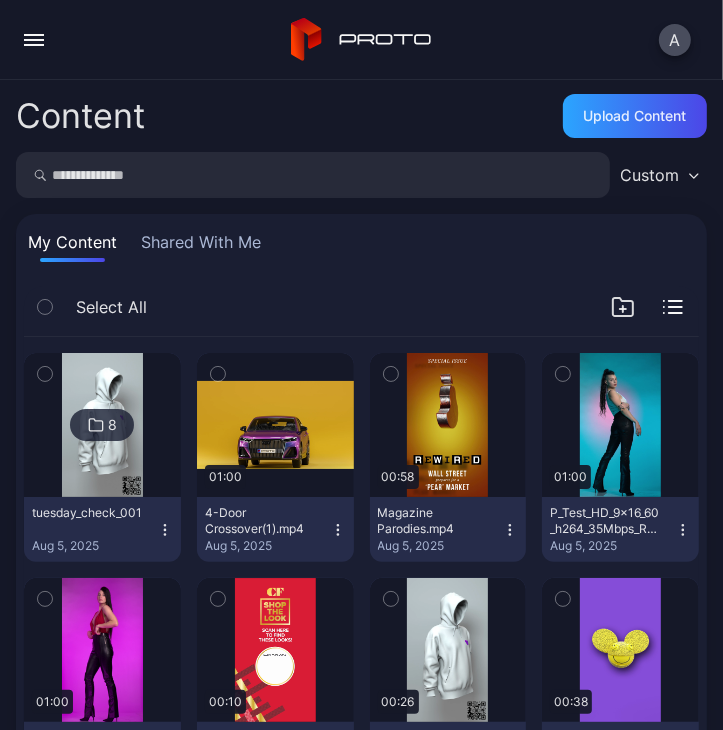 click at bounding box center (102, 425) 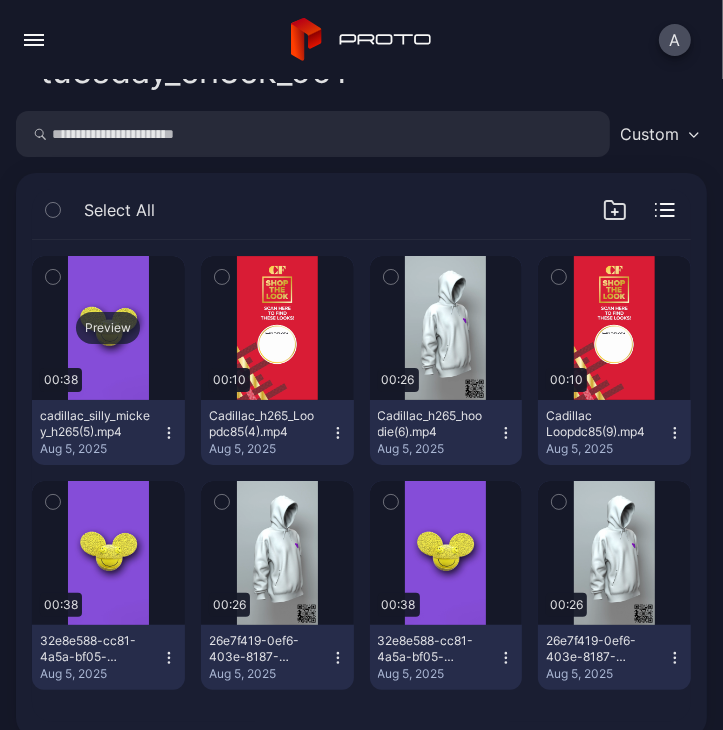 scroll, scrollTop: 0, scrollLeft: 0, axis: both 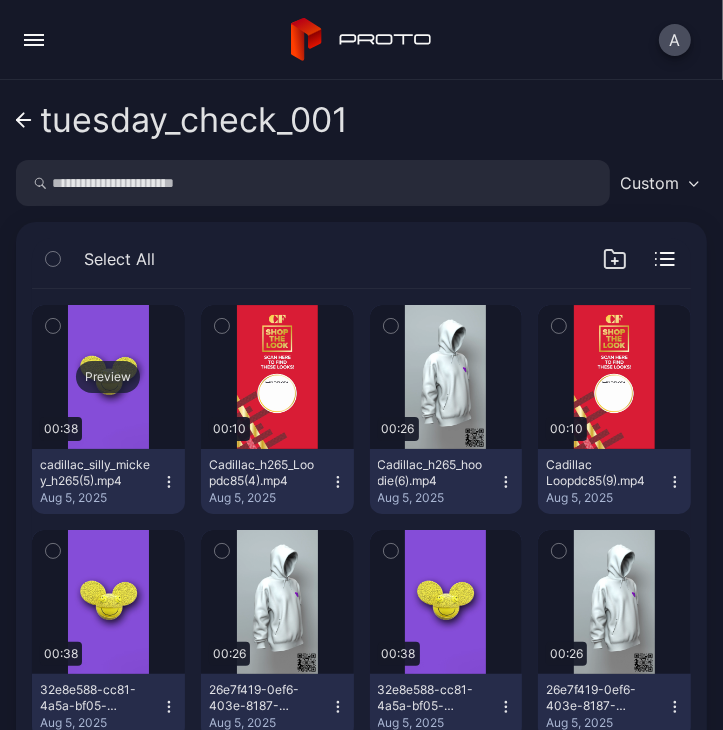 click on "Preview" at bounding box center [108, 377] 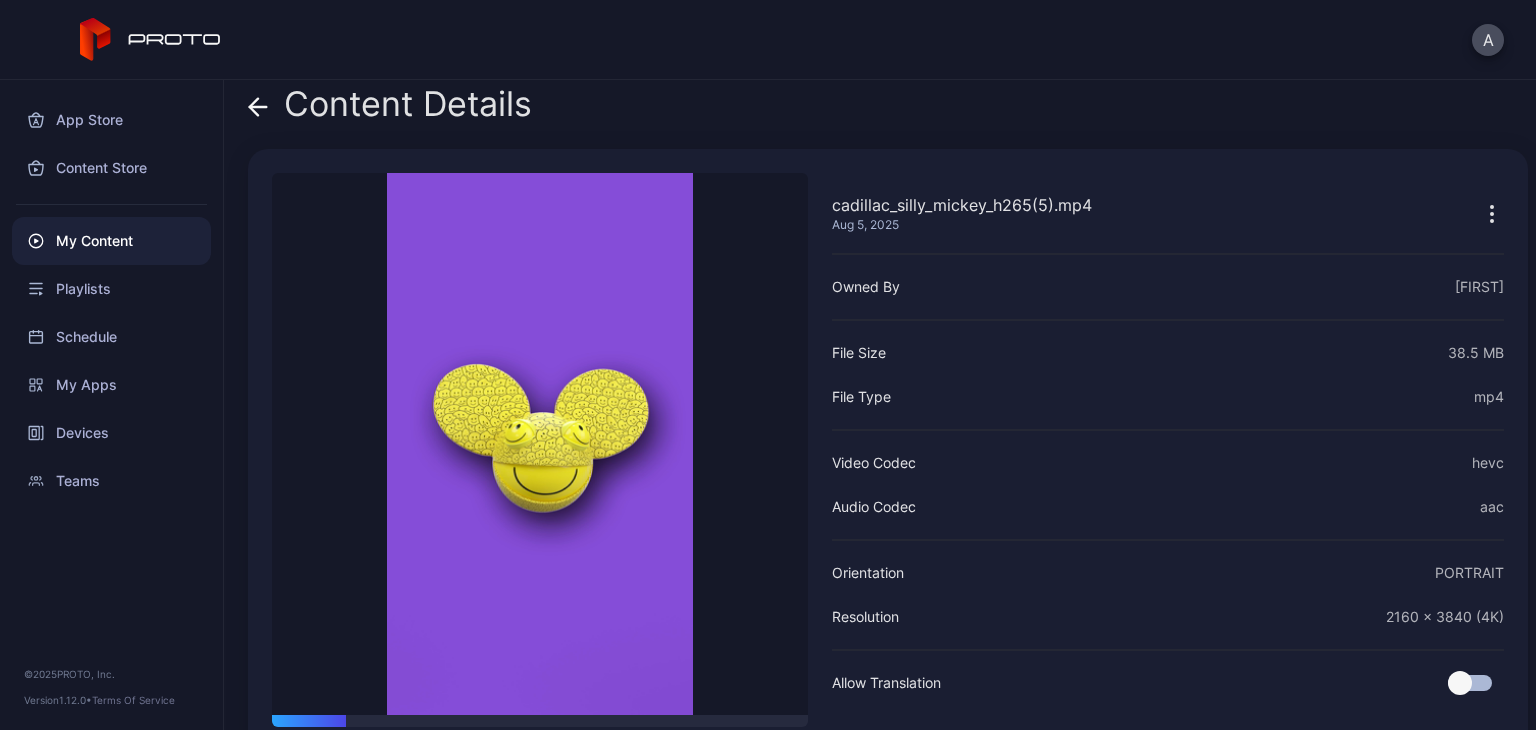scroll, scrollTop: 0, scrollLeft: 0, axis: both 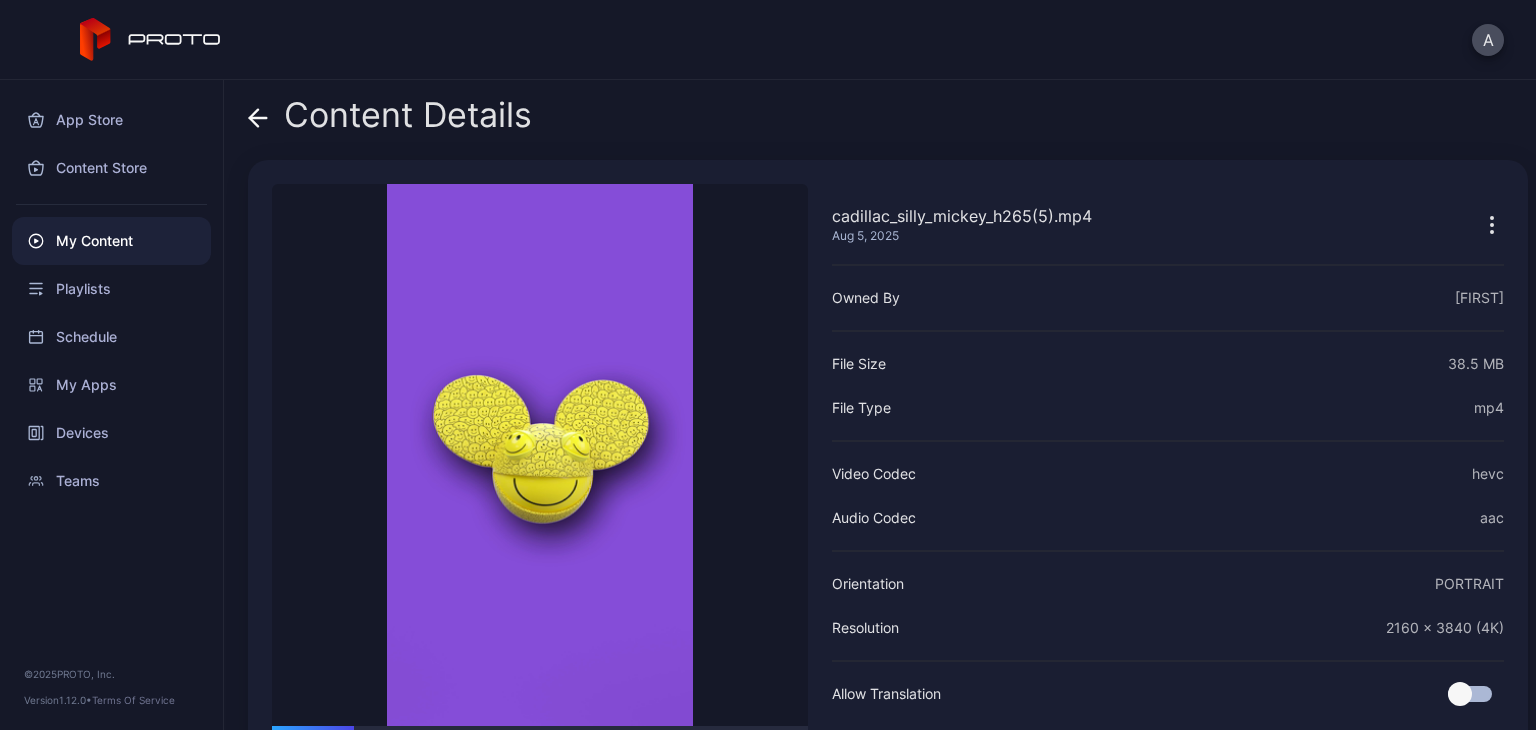 click 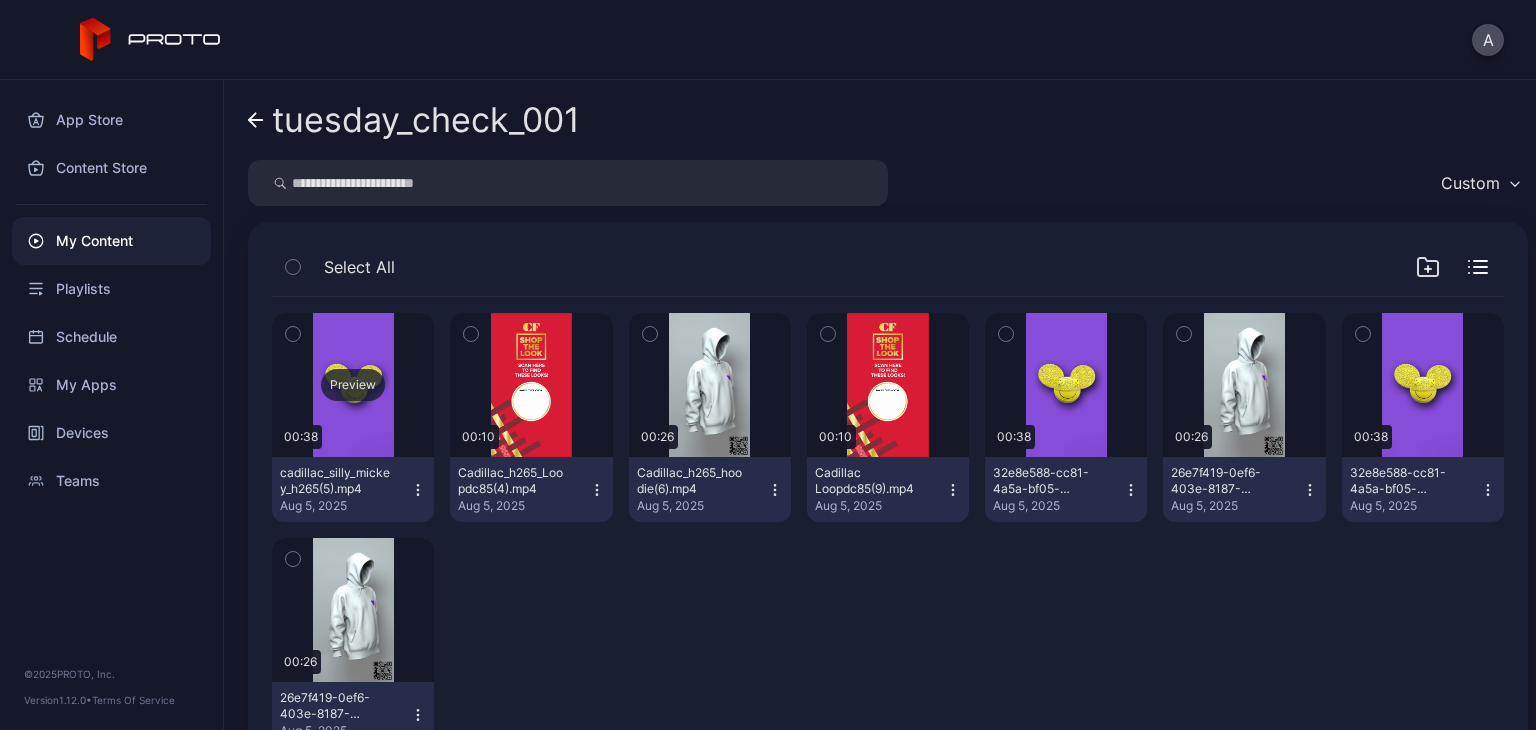 scroll, scrollTop: 8, scrollLeft: 0, axis: vertical 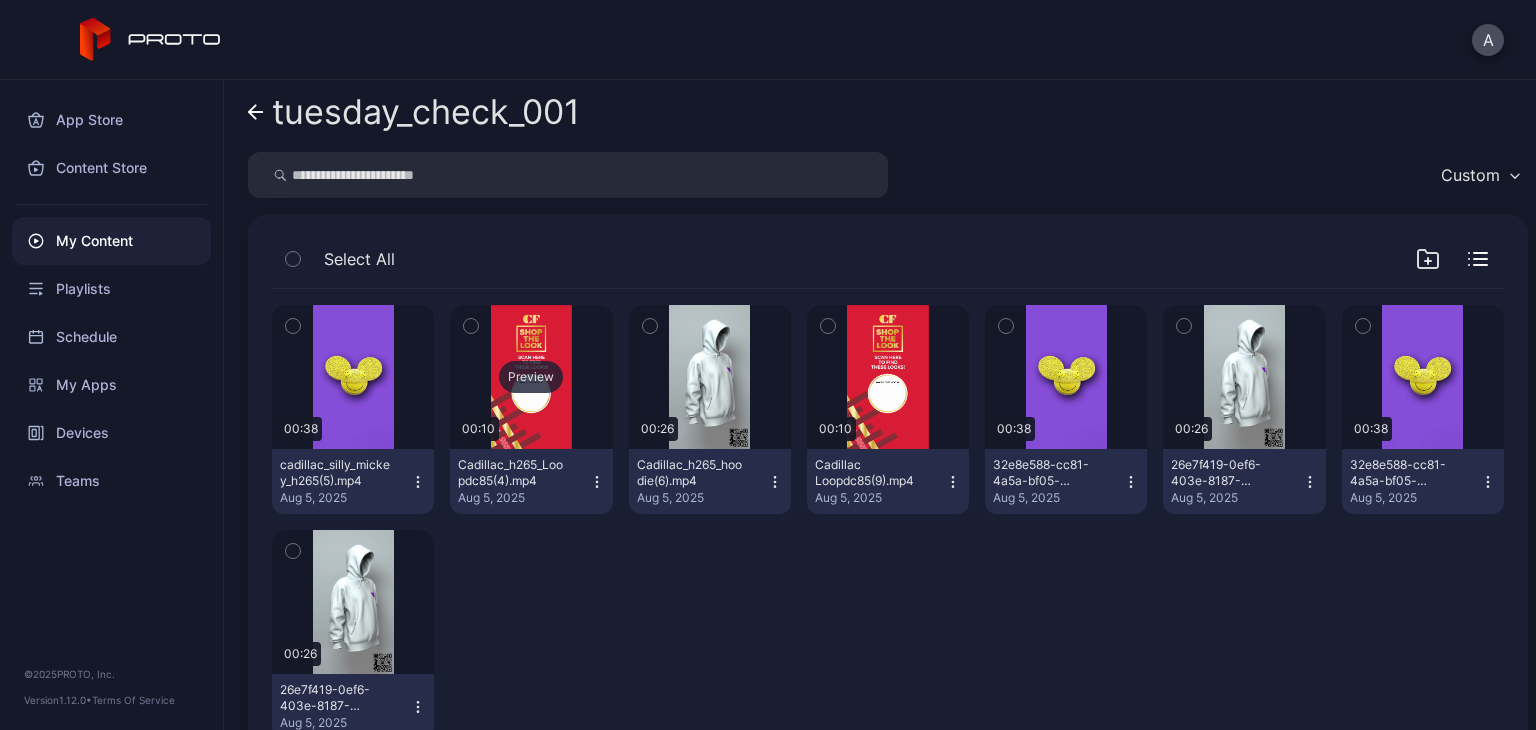 click on "Preview" at bounding box center [531, 377] 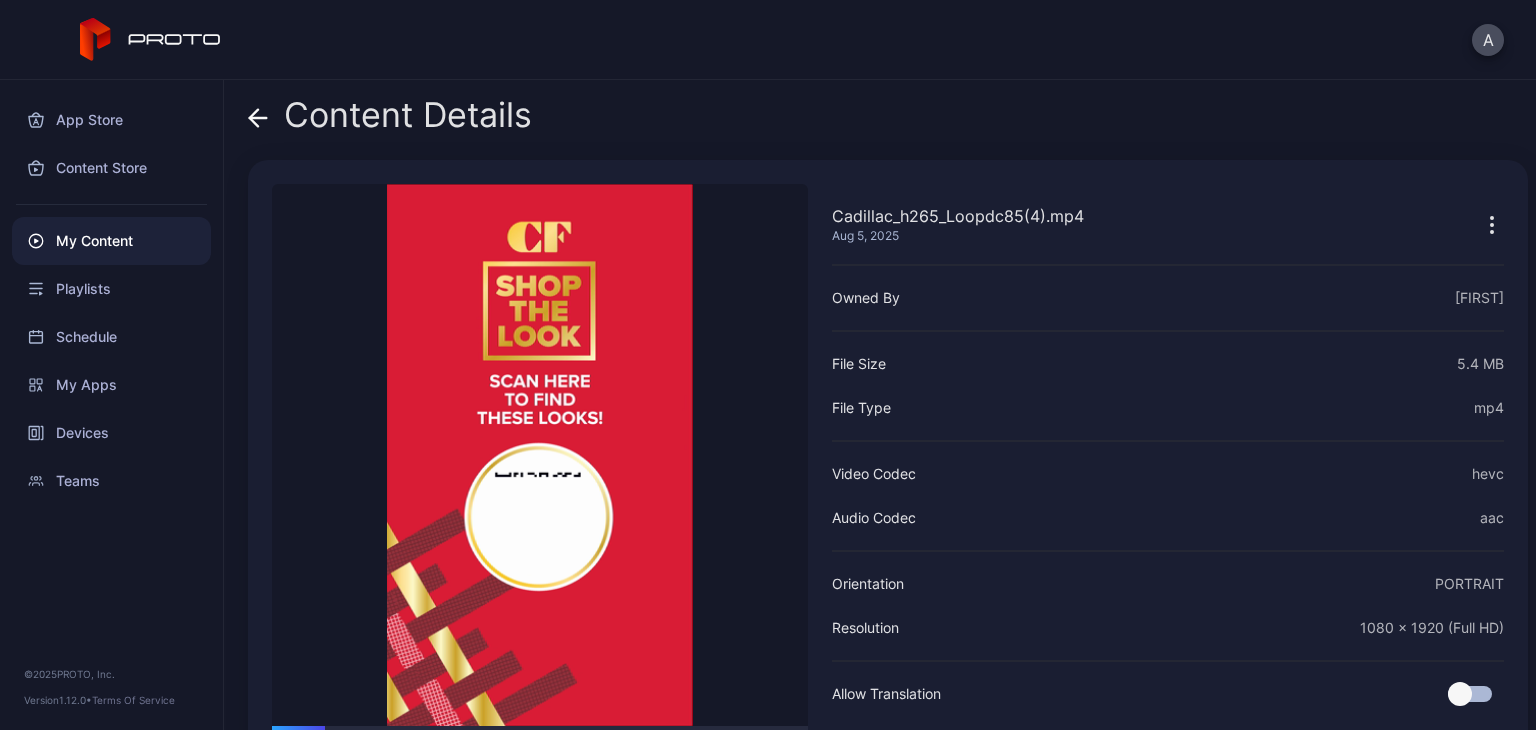 click 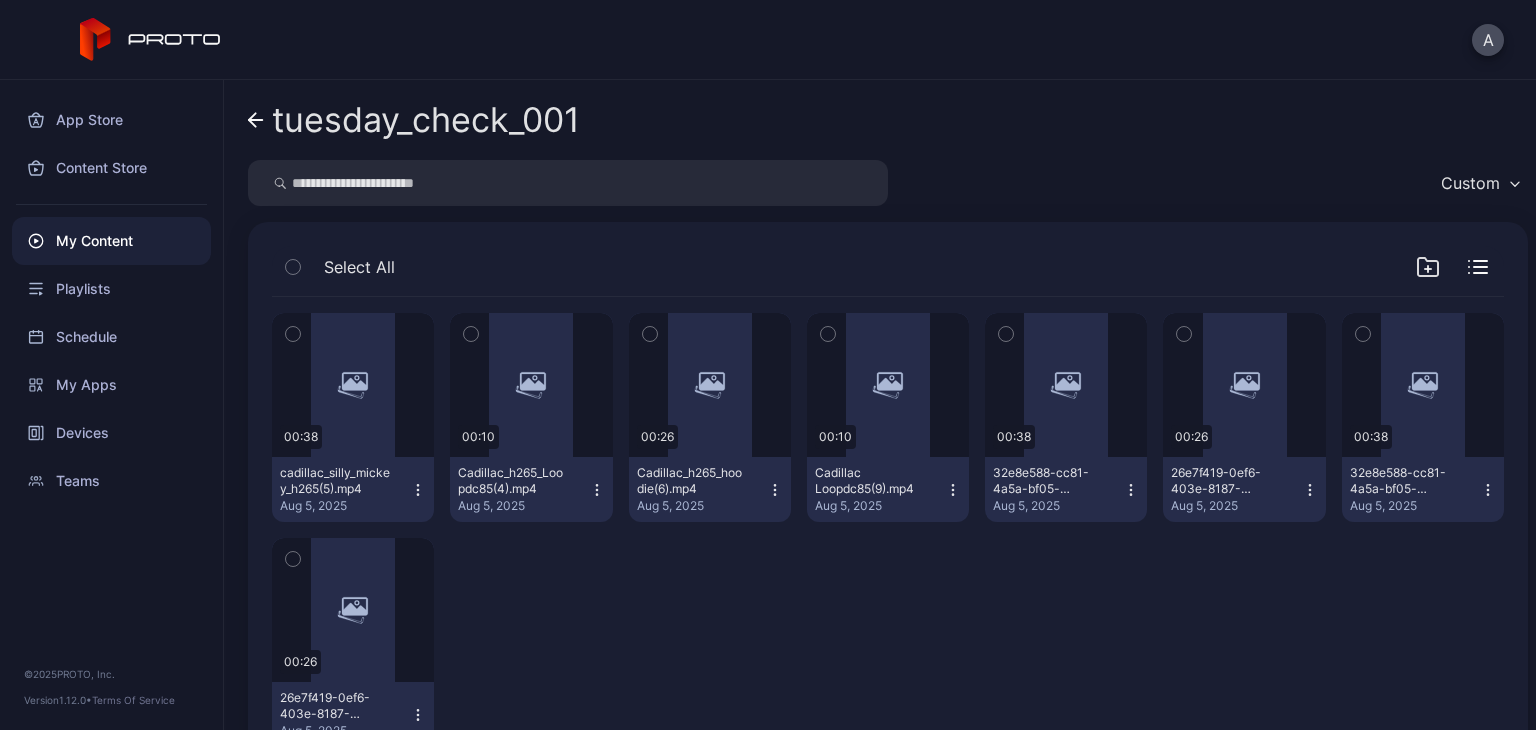 scroll, scrollTop: 8, scrollLeft: 0, axis: vertical 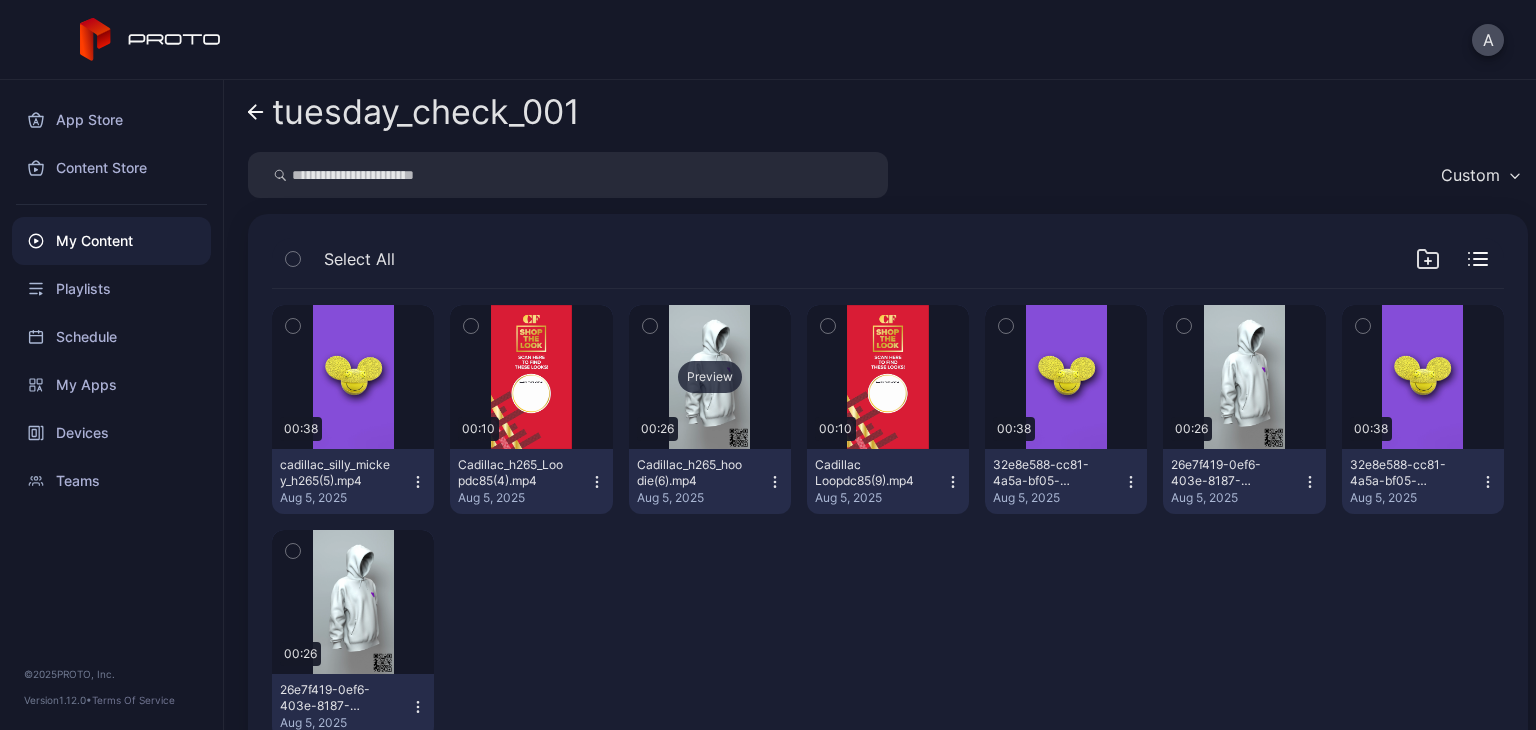 click on "Preview" at bounding box center (710, 377) 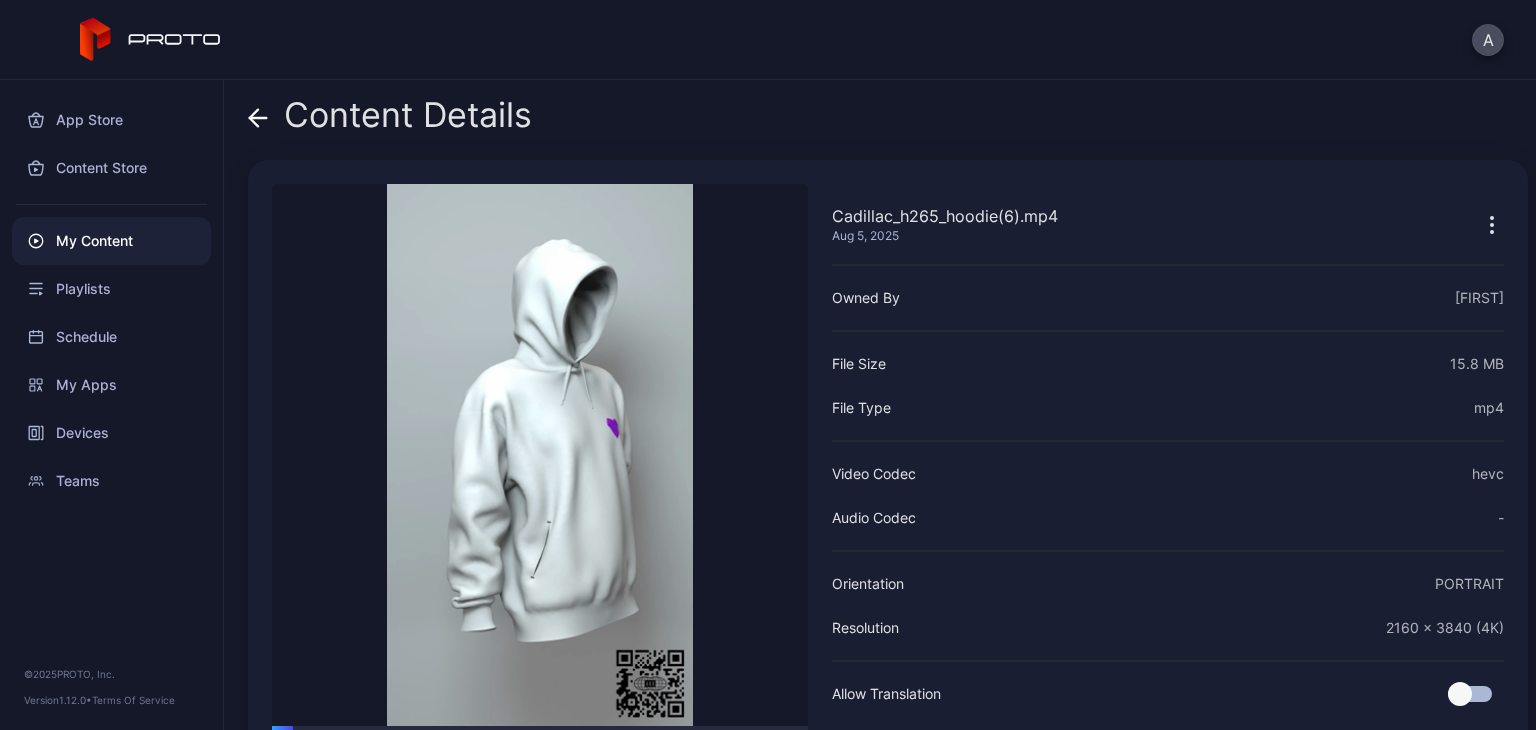 click 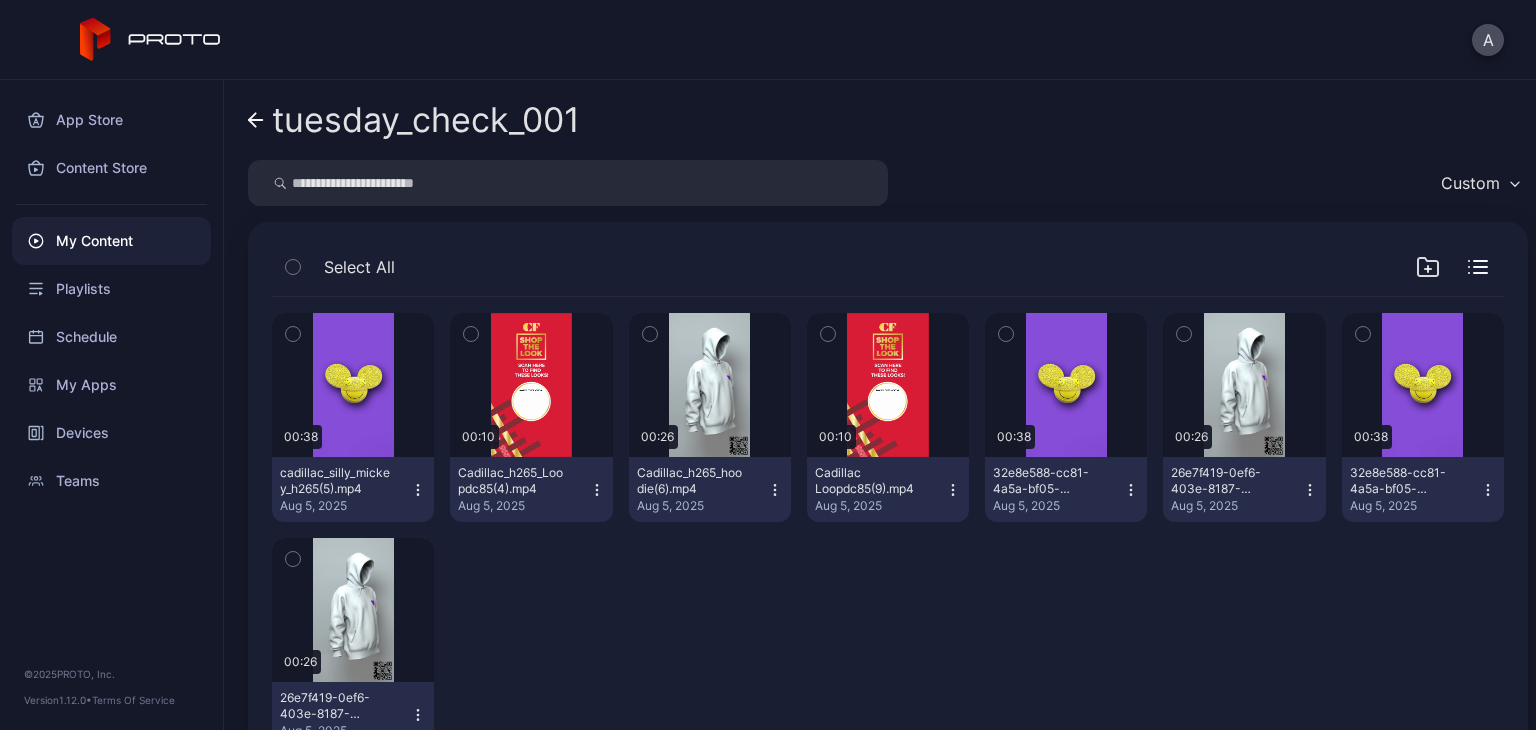 scroll, scrollTop: 8, scrollLeft: 0, axis: vertical 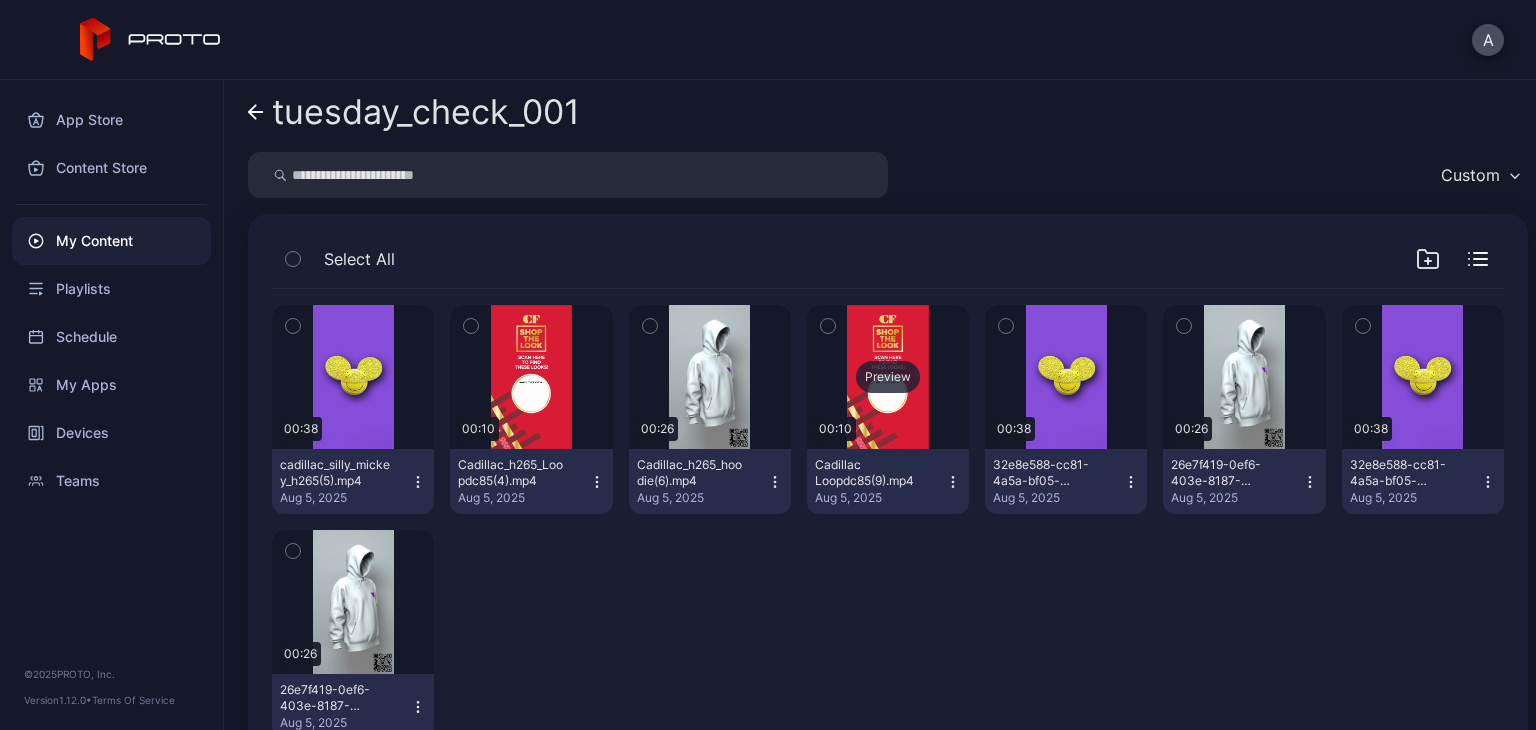 click on "Preview" at bounding box center (888, 377) 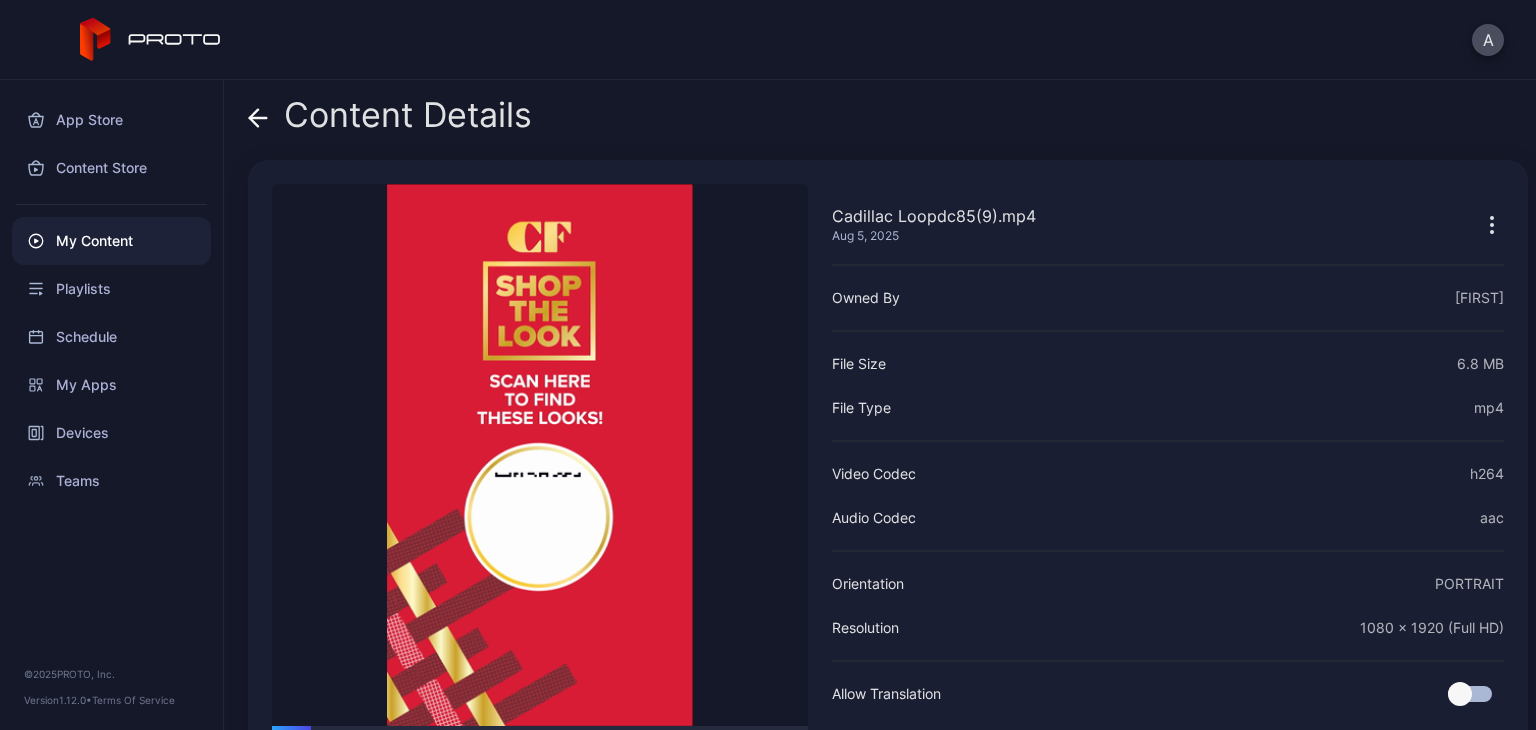 click 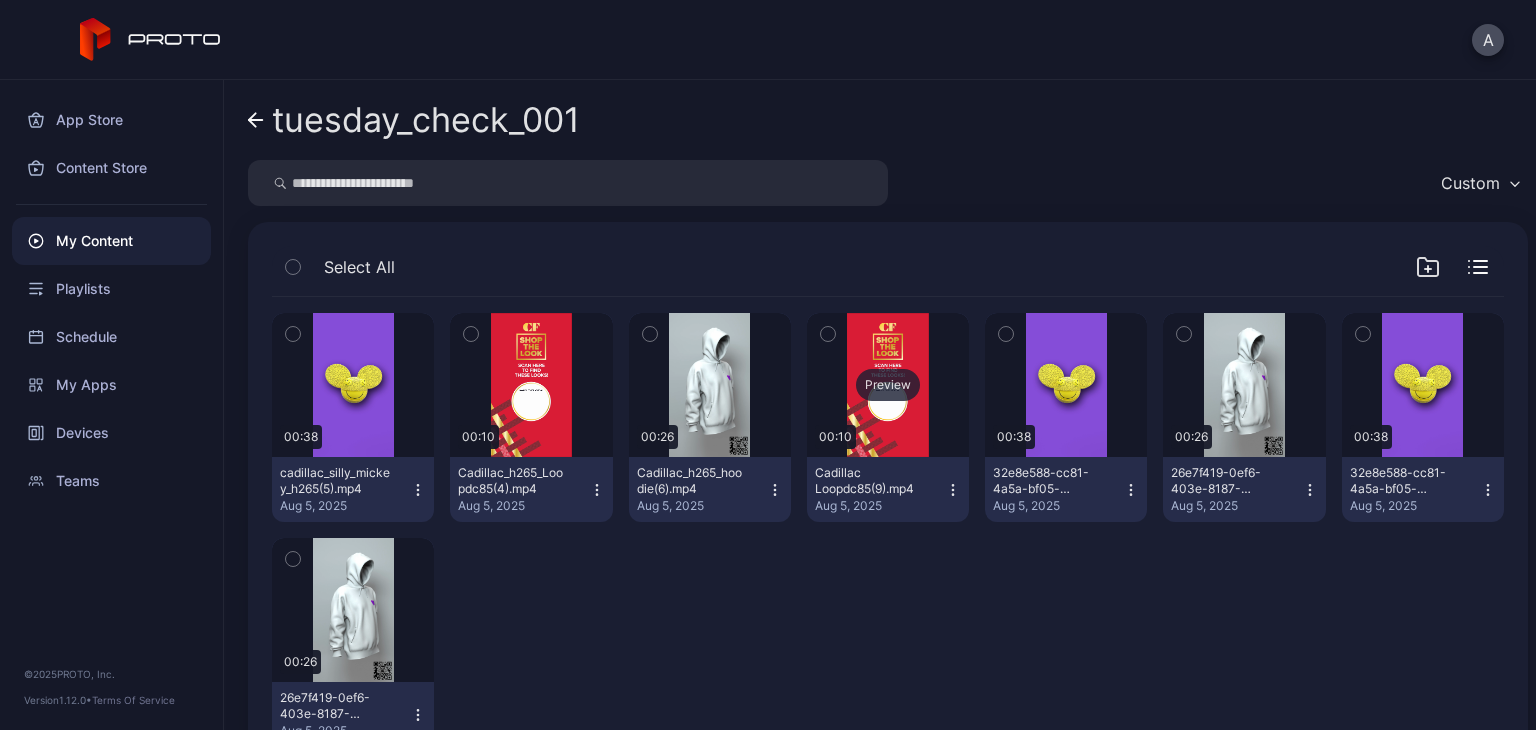 scroll, scrollTop: 8, scrollLeft: 0, axis: vertical 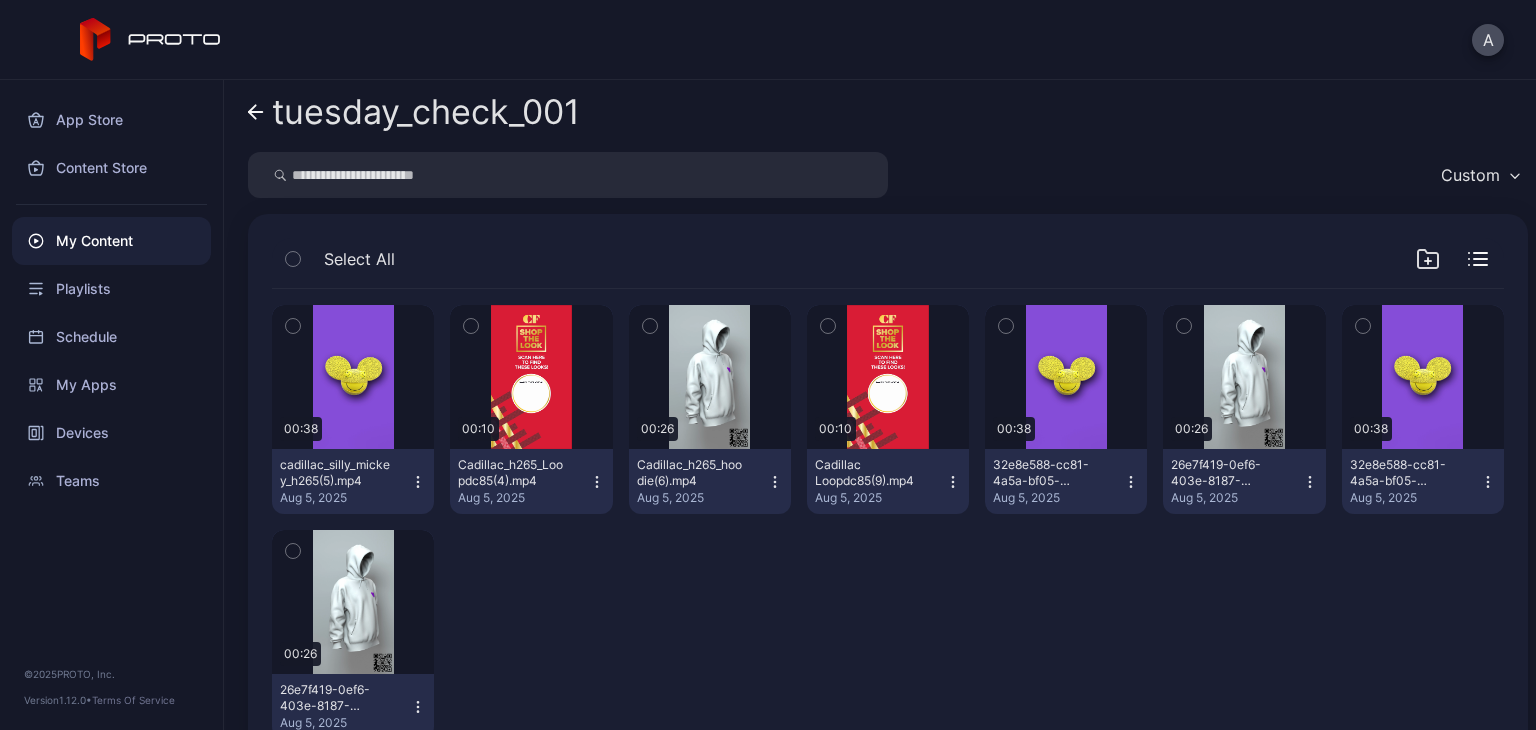 click at bounding box center [1006, 326] 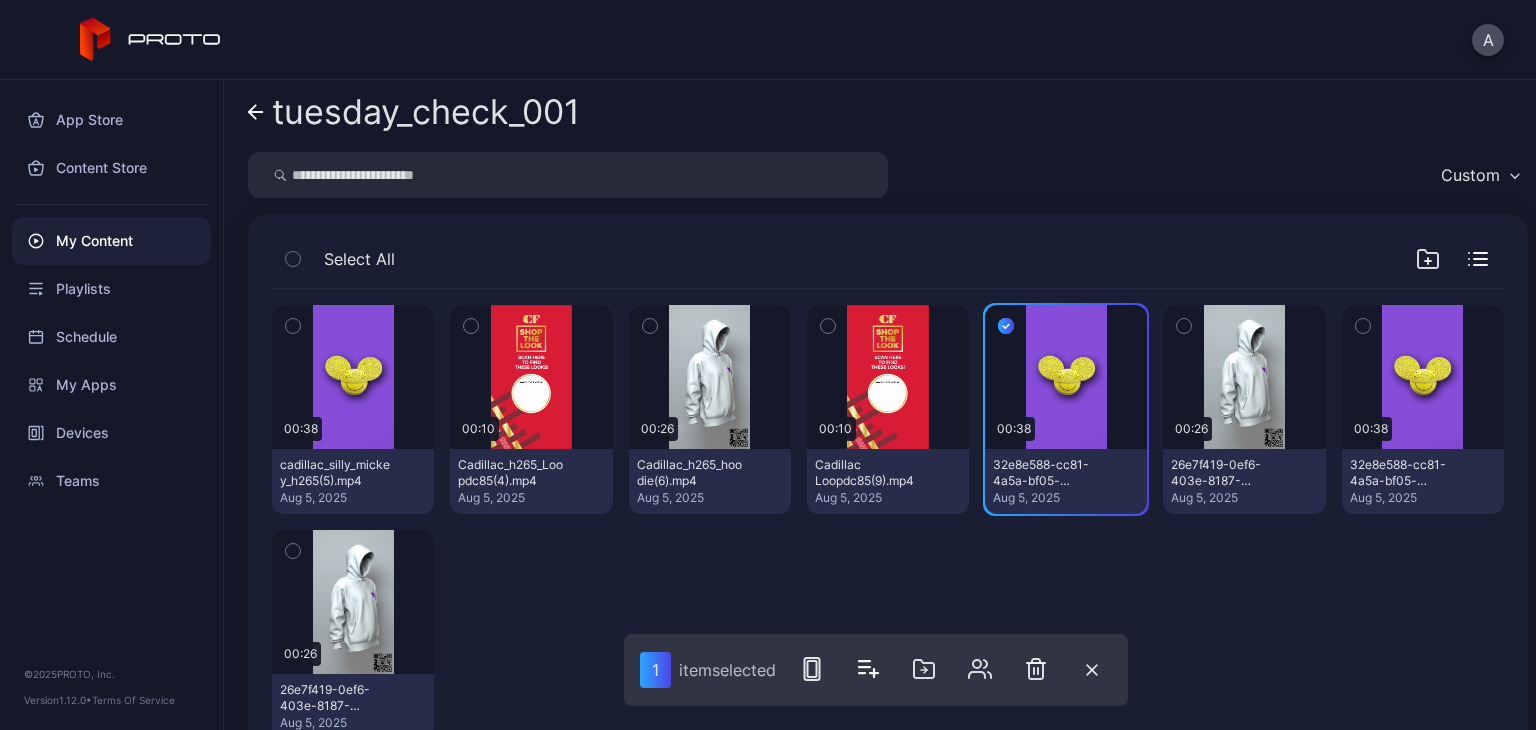 click 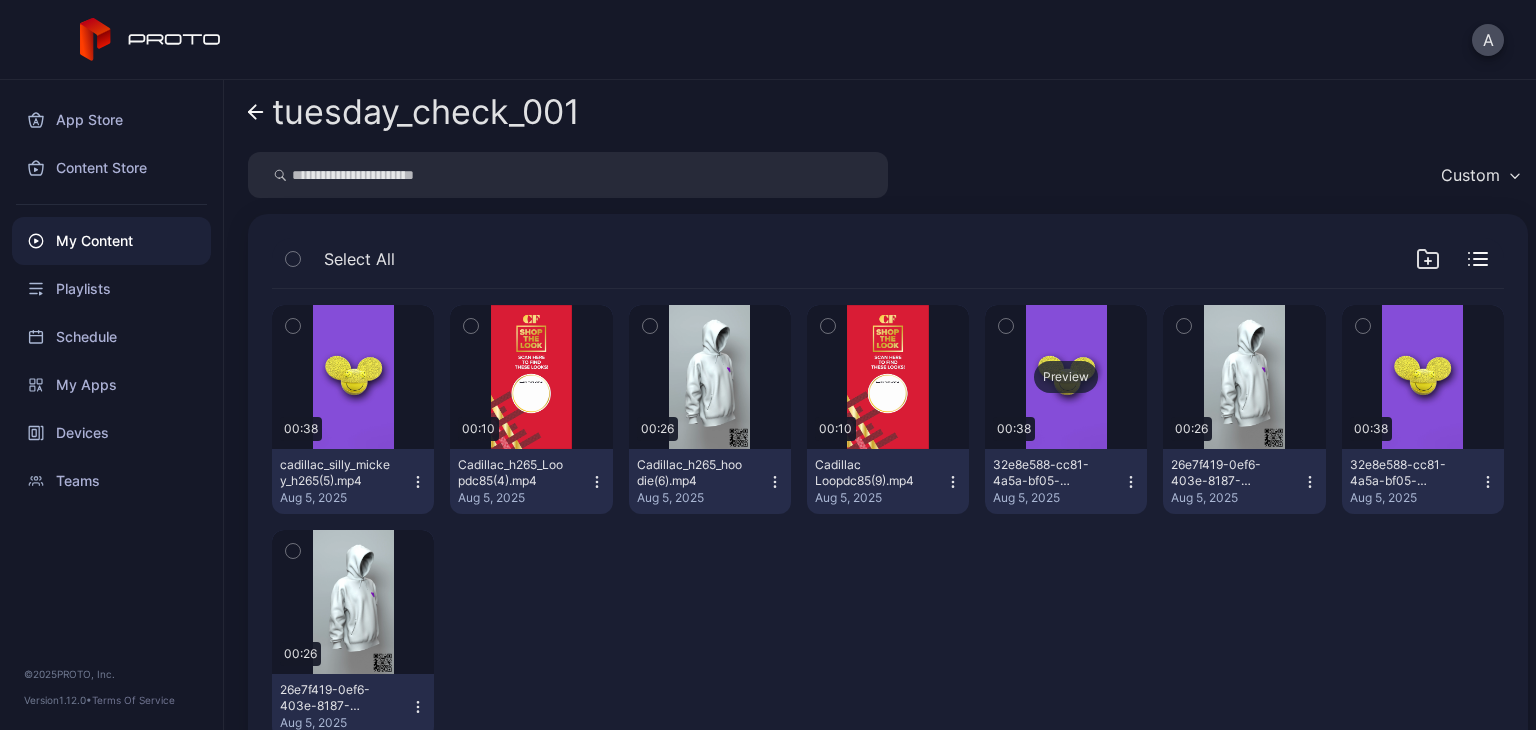 click on "Preview" at bounding box center (1066, 377) 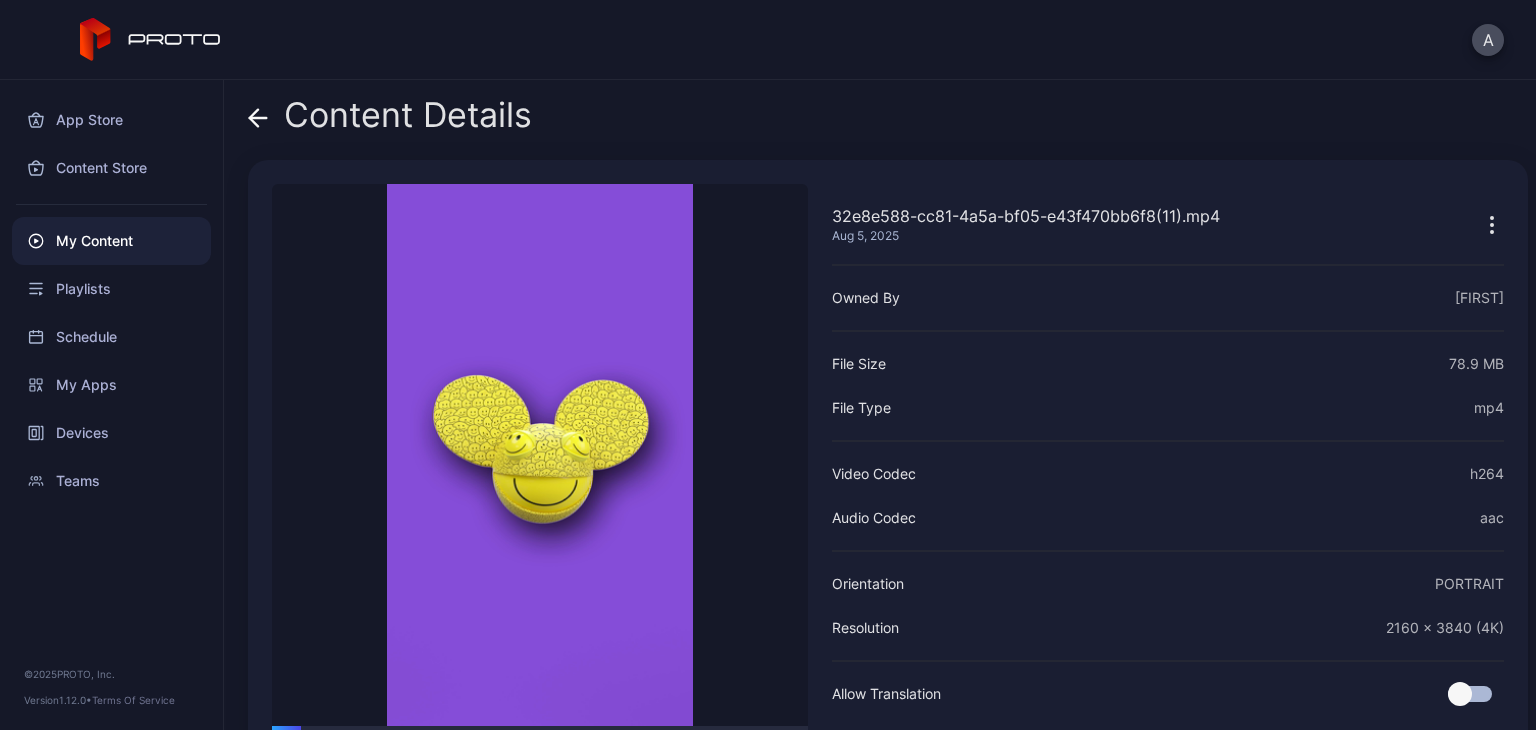 click 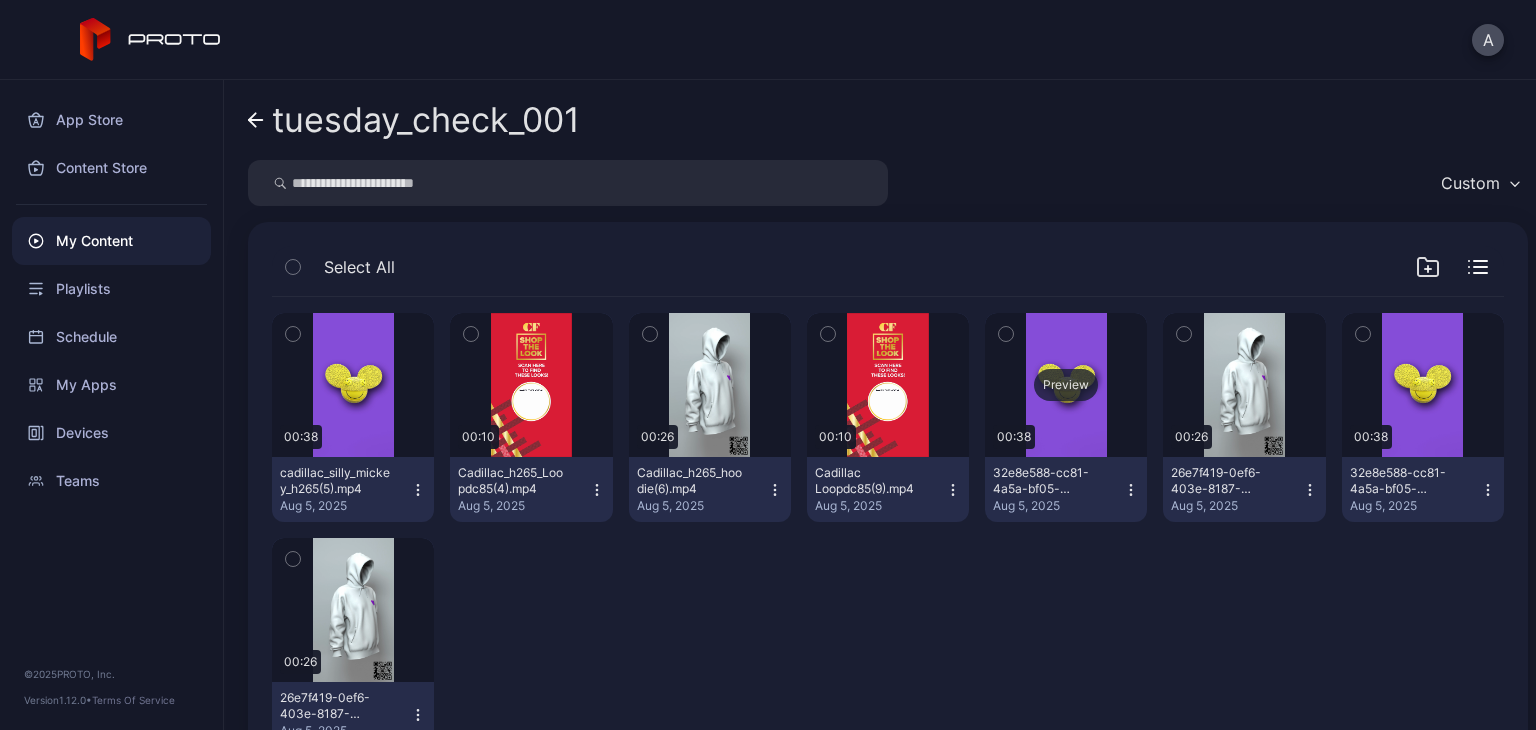 scroll, scrollTop: 8, scrollLeft: 0, axis: vertical 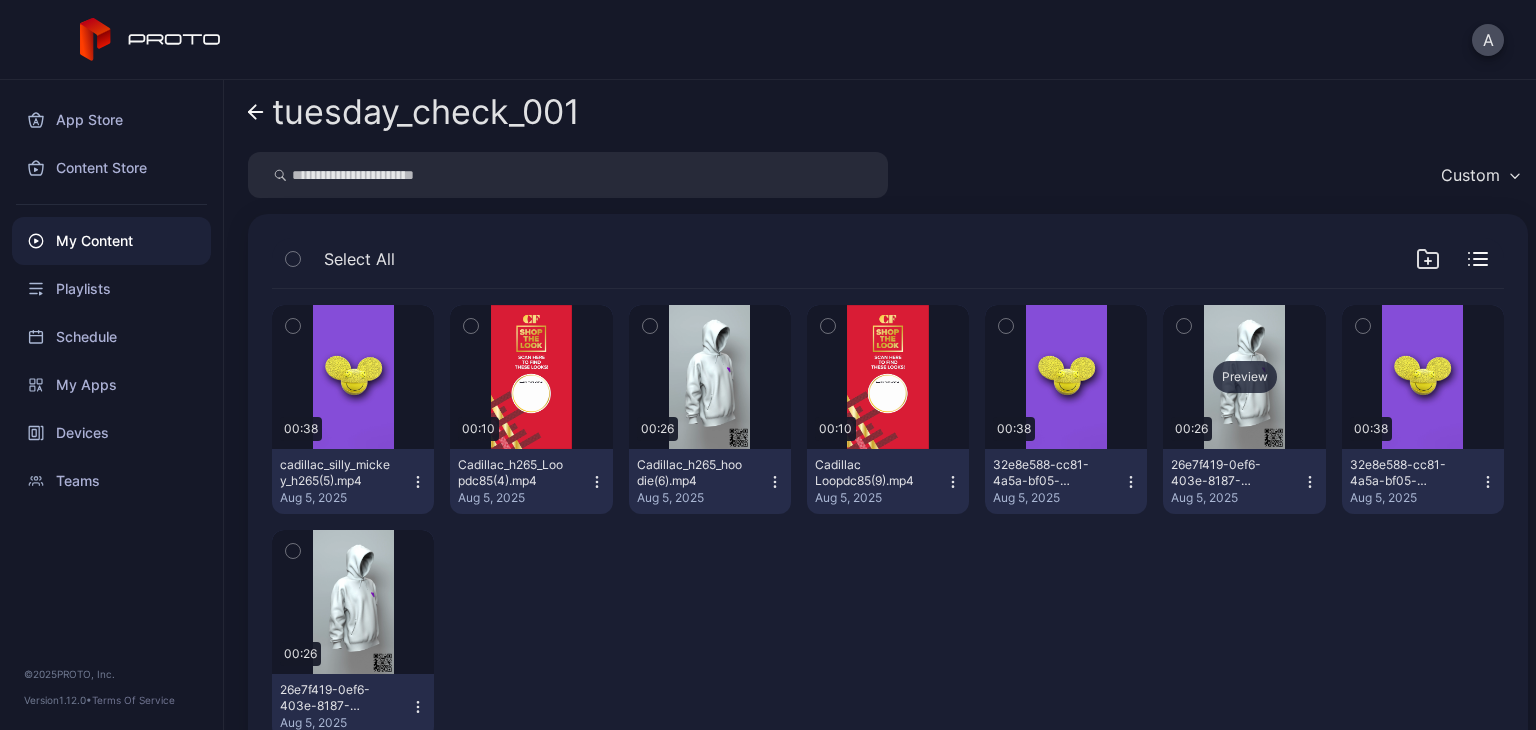 click on "Preview" at bounding box center [1245, 377] 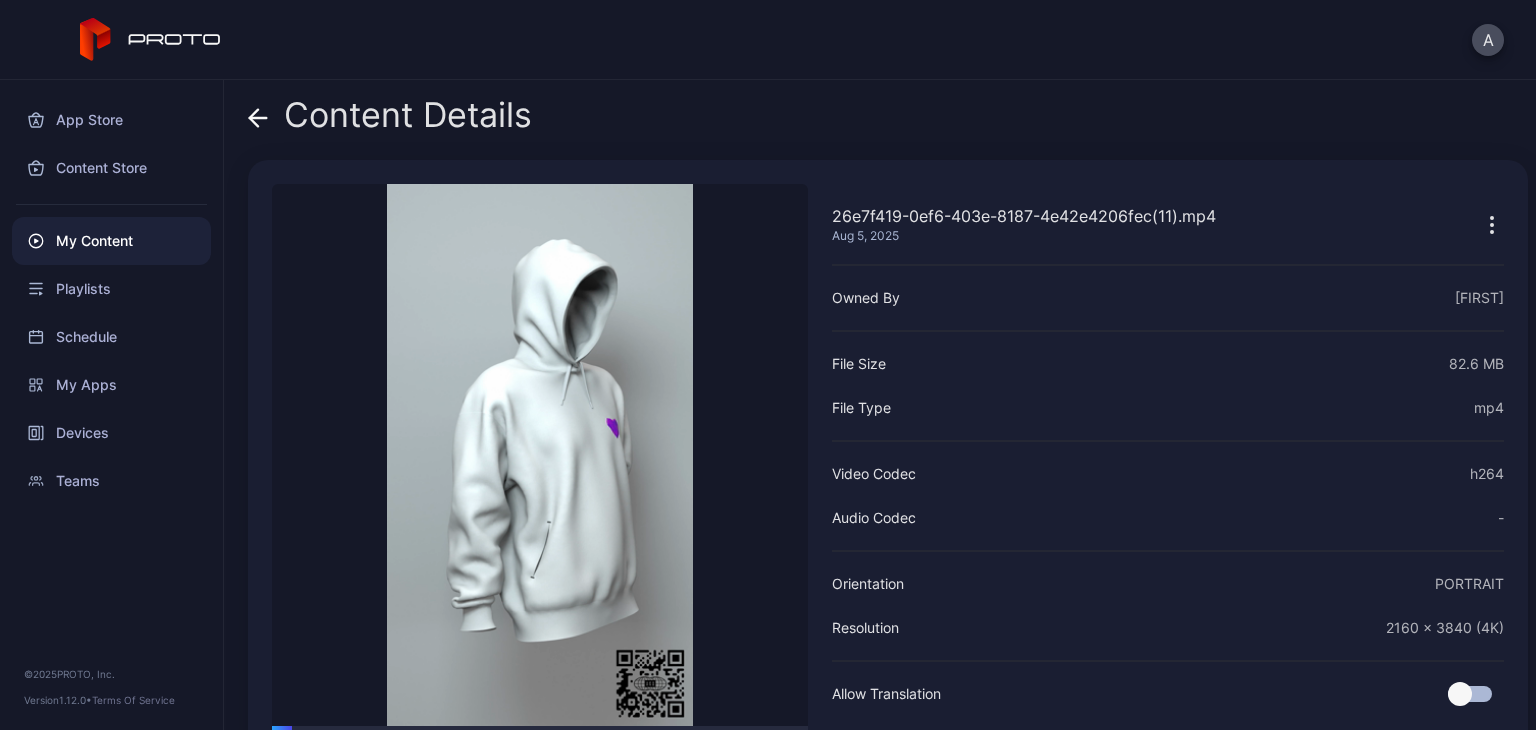 click 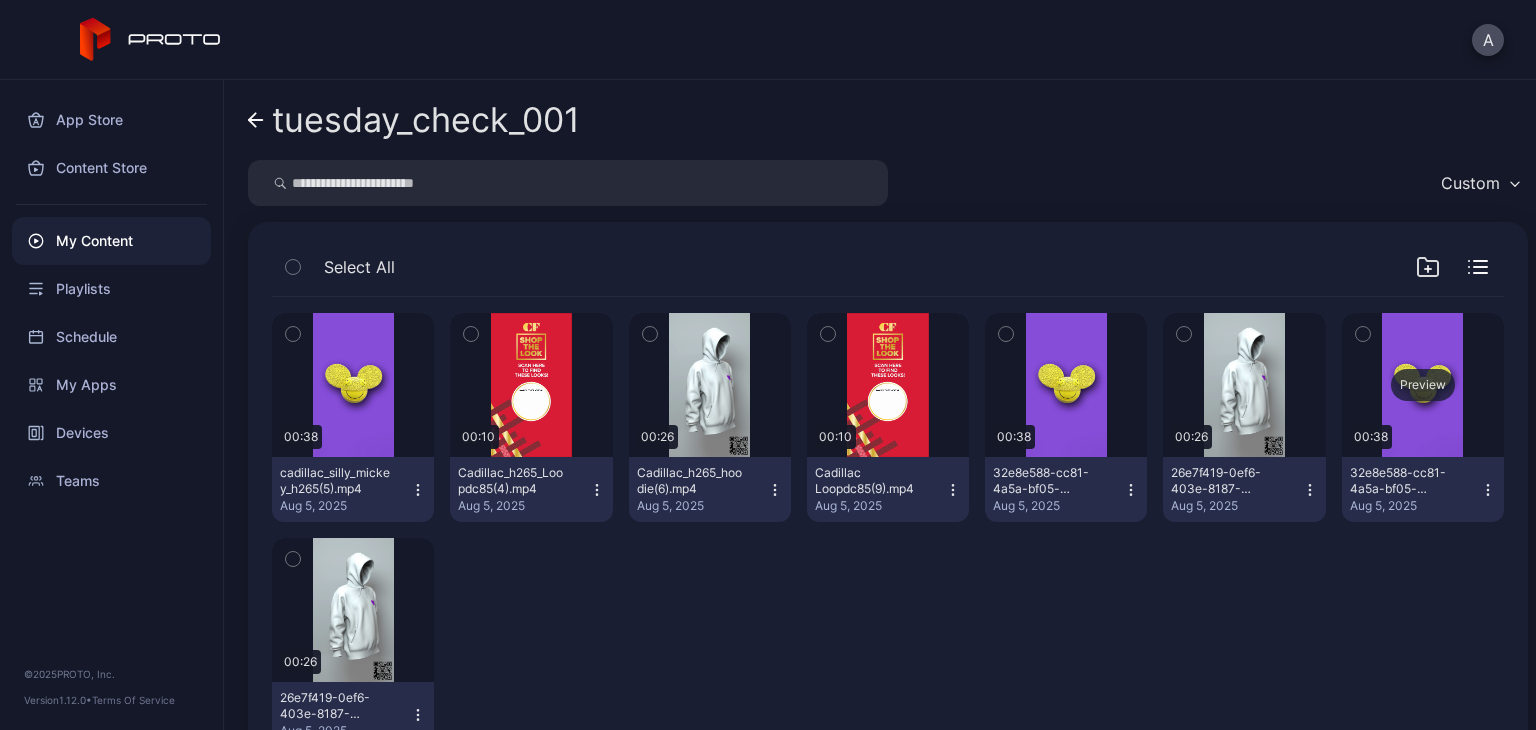 scroll, scrollTop: 8, scrollLeft: 0, axis: vertical 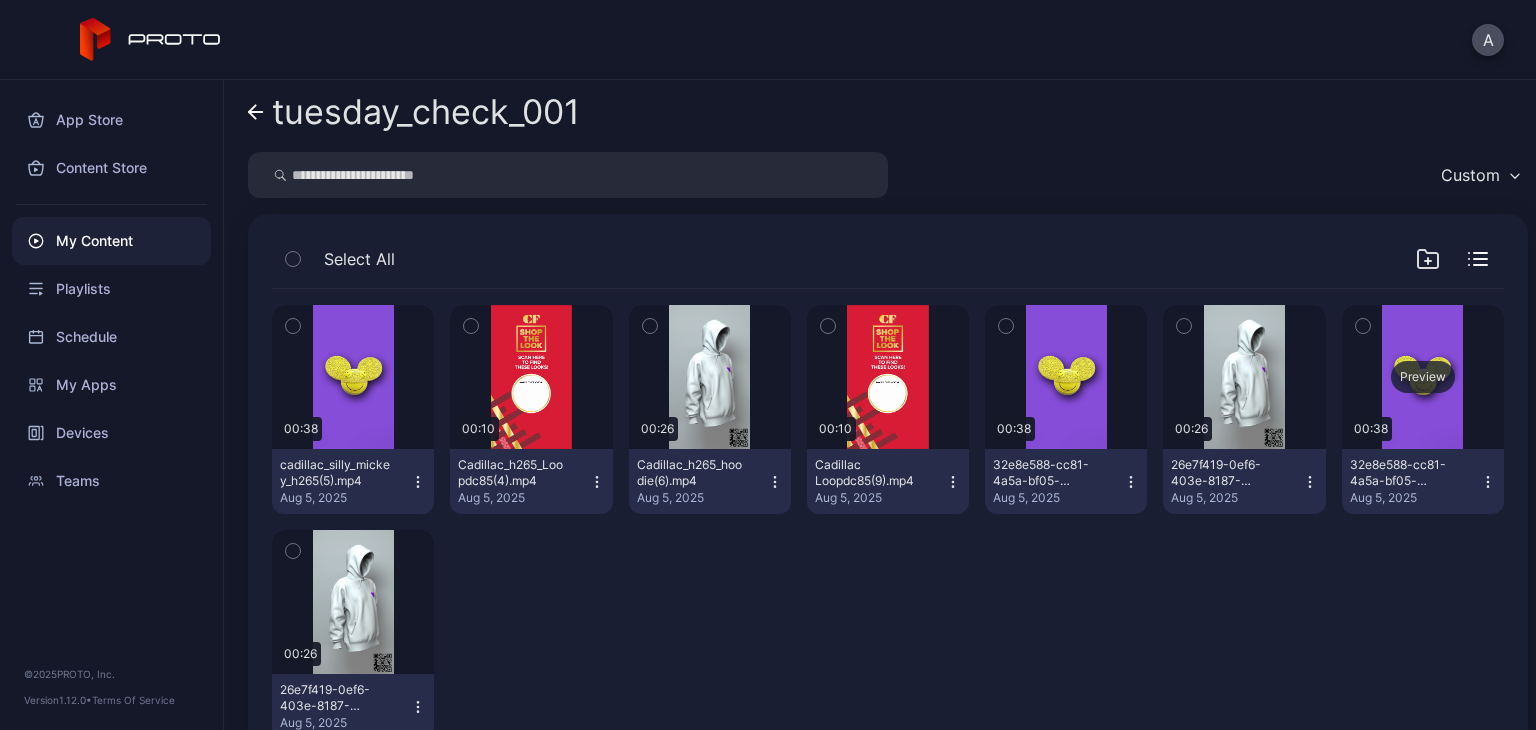 click on "Preview" at bounding box center [1423, 377] 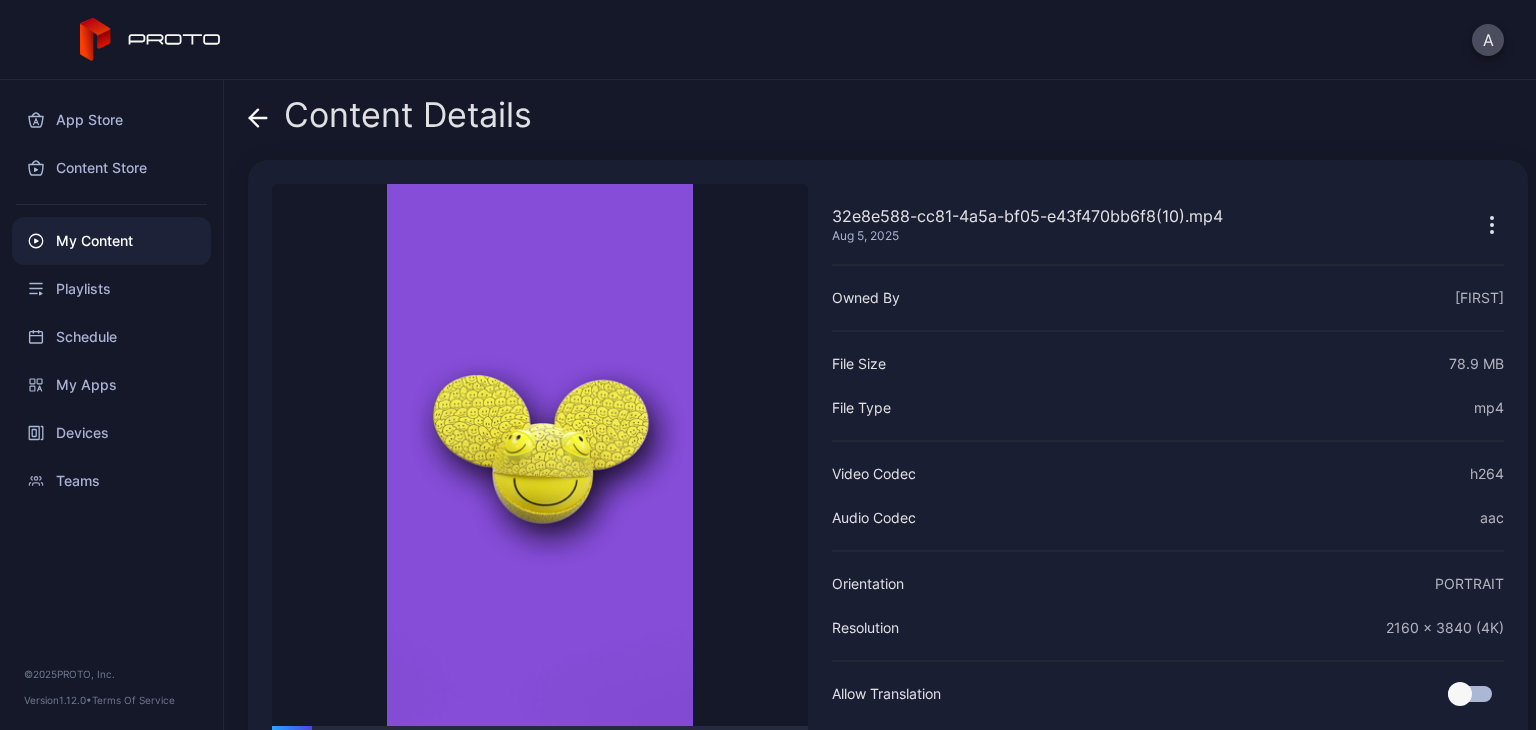 click 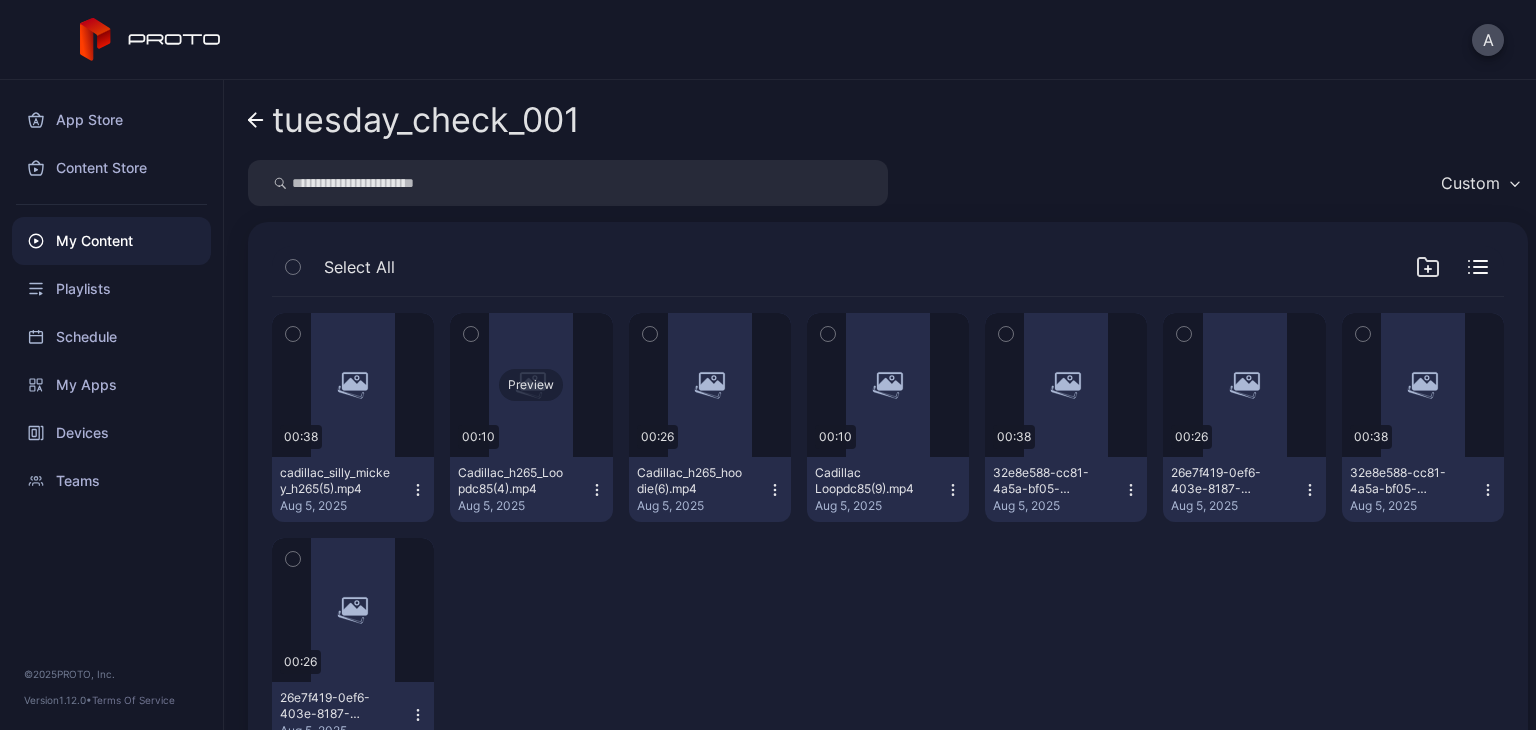 scroll, scrollTop: 8, scrollLeft: 0, axis: vertical 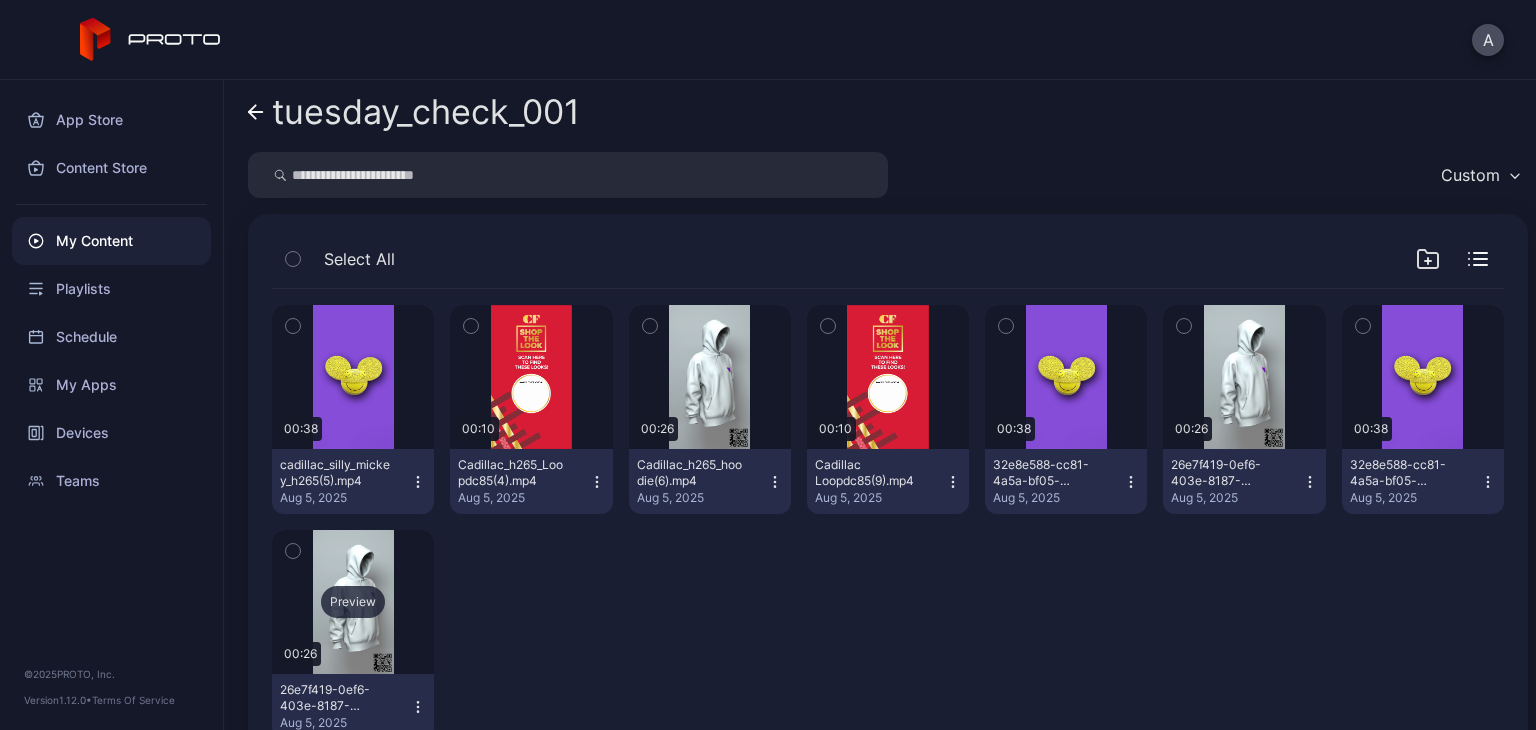 click on "Preview" at bounding box center [353, 602] 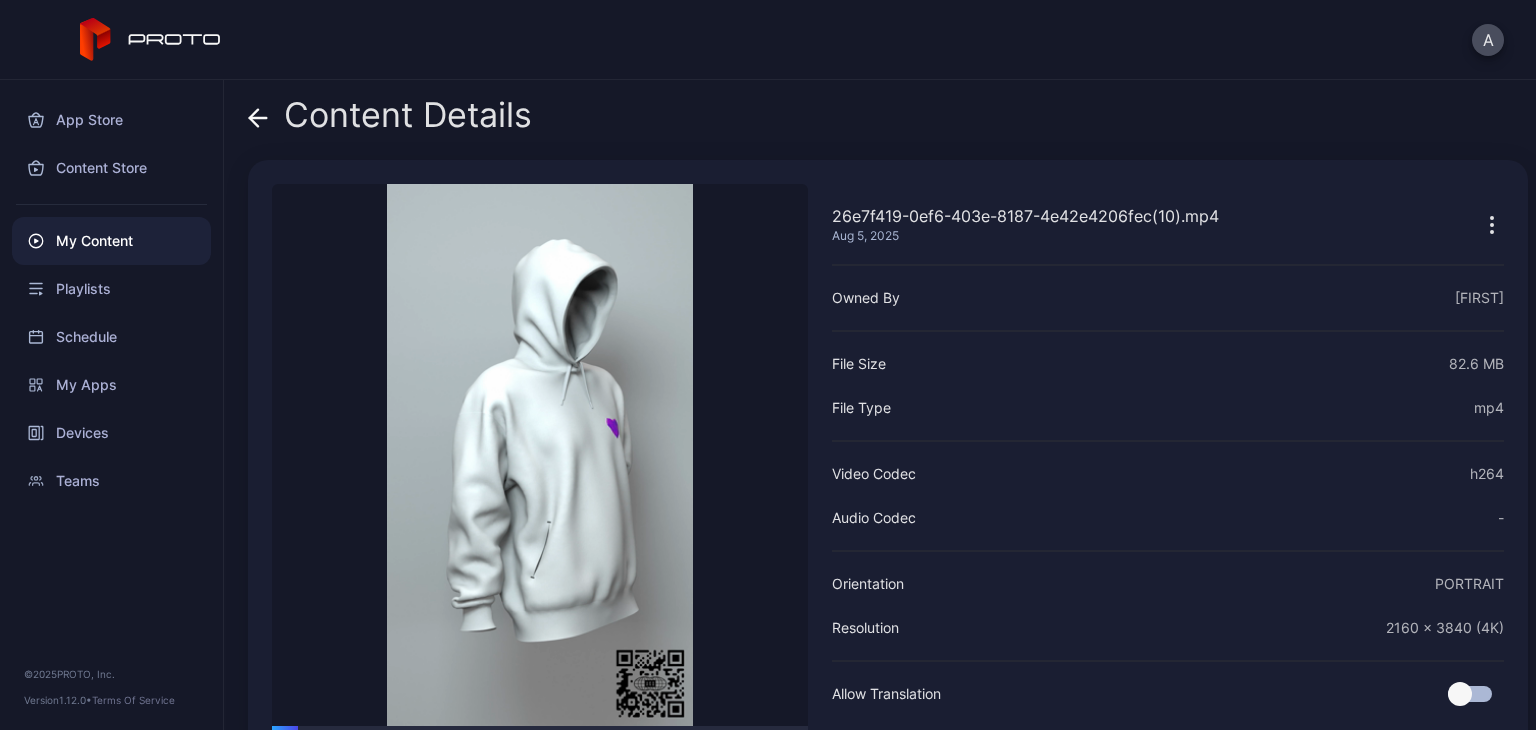 click at bounding box center (258, 115) 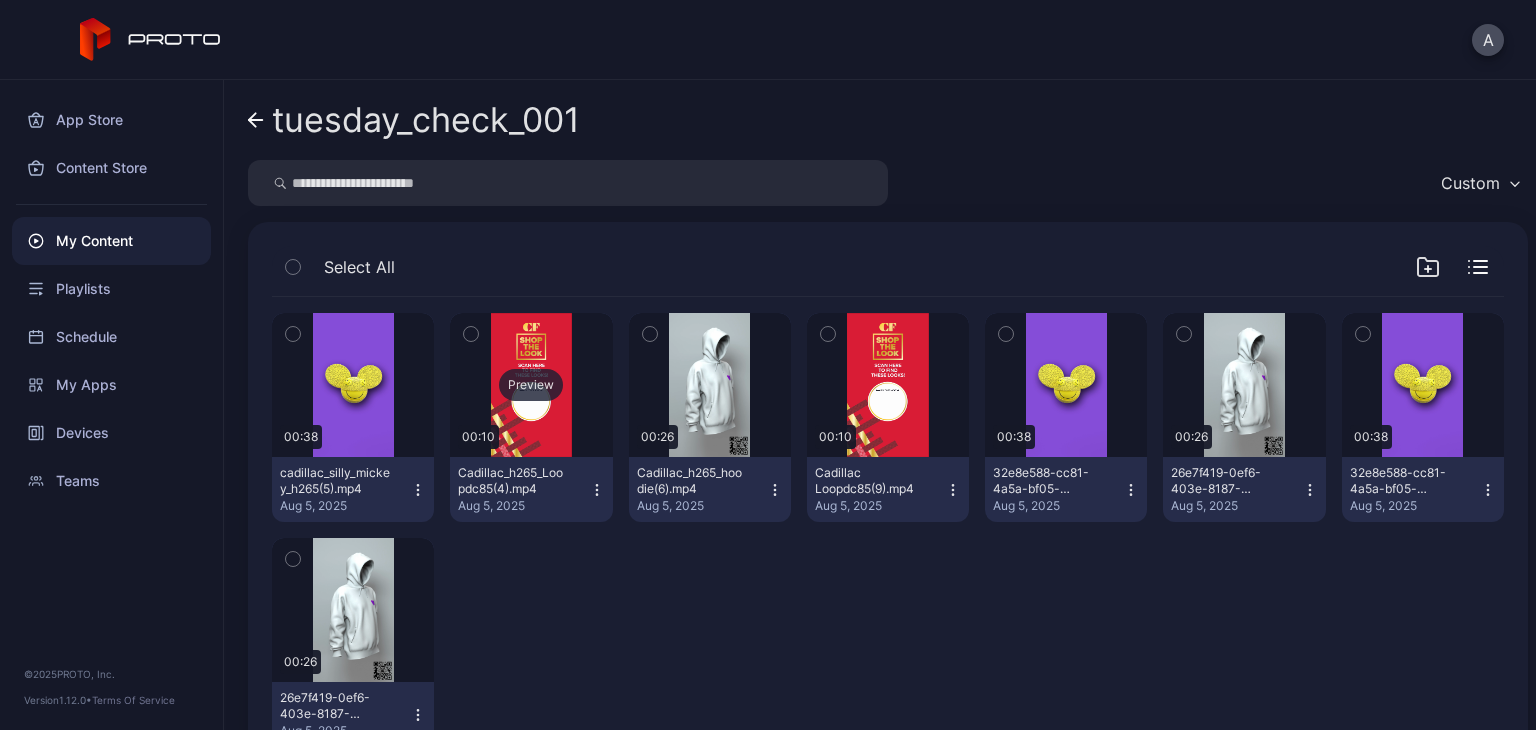 scroll, scrollTop: 8, scrollLeft: 0, axis: vertical 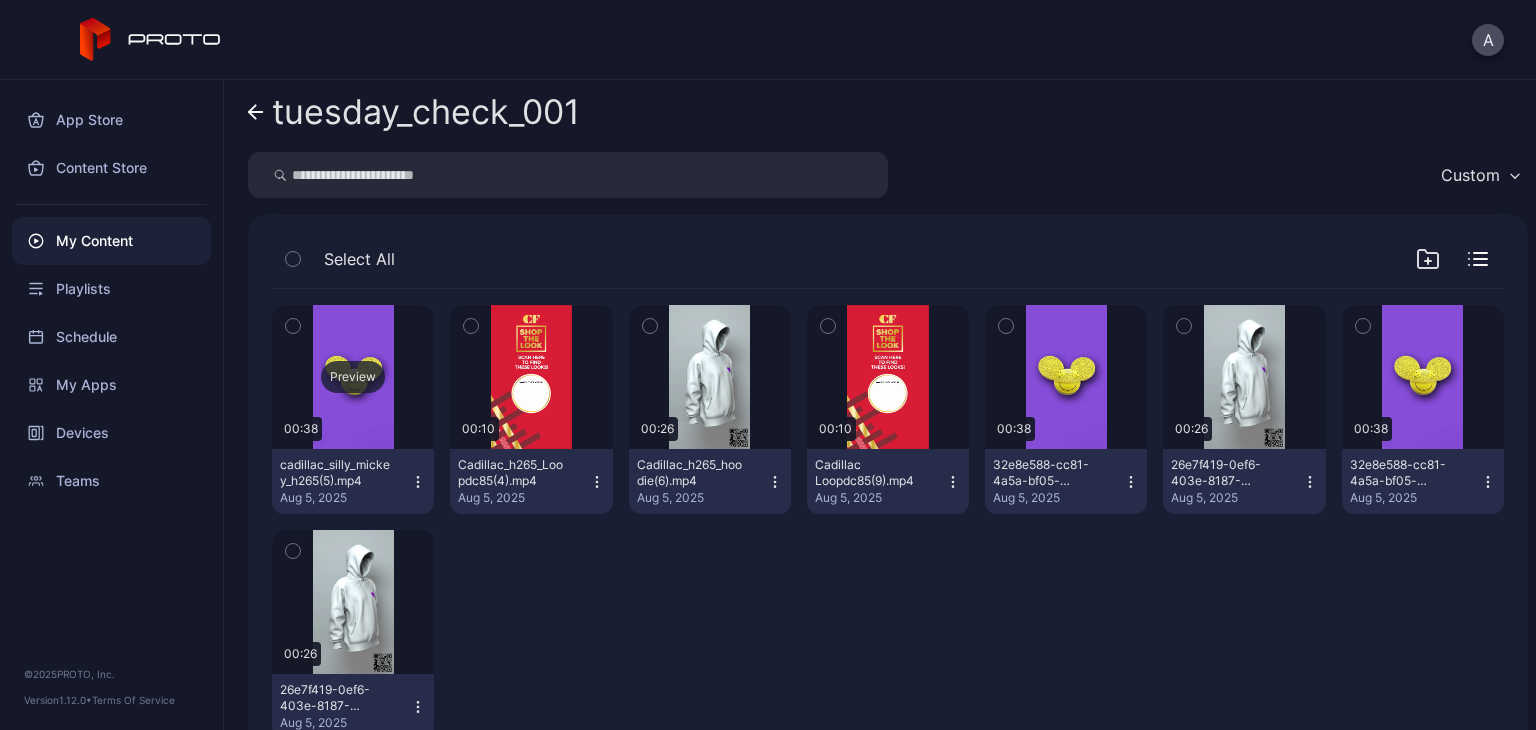click on "Preview" at bounding box center [353, 377] 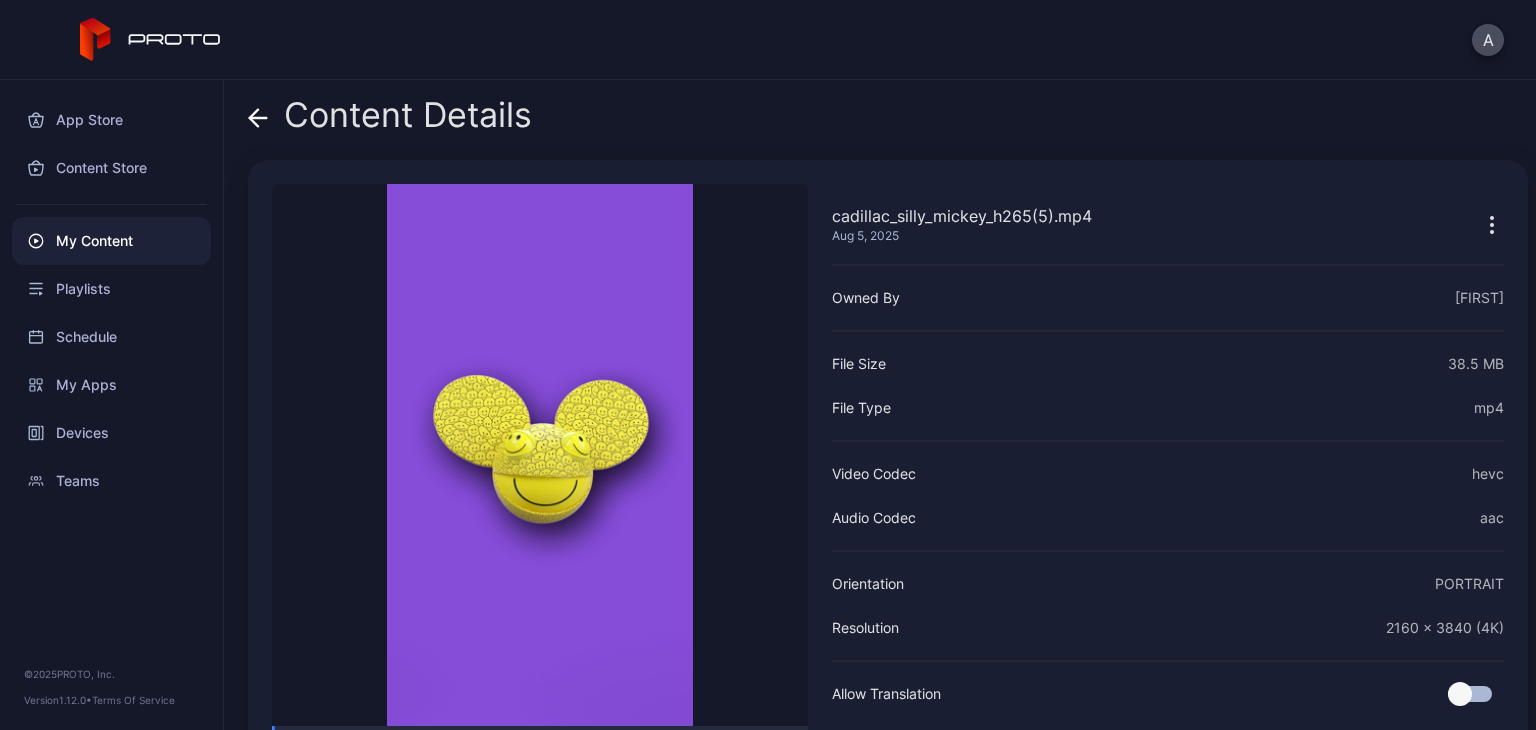 click 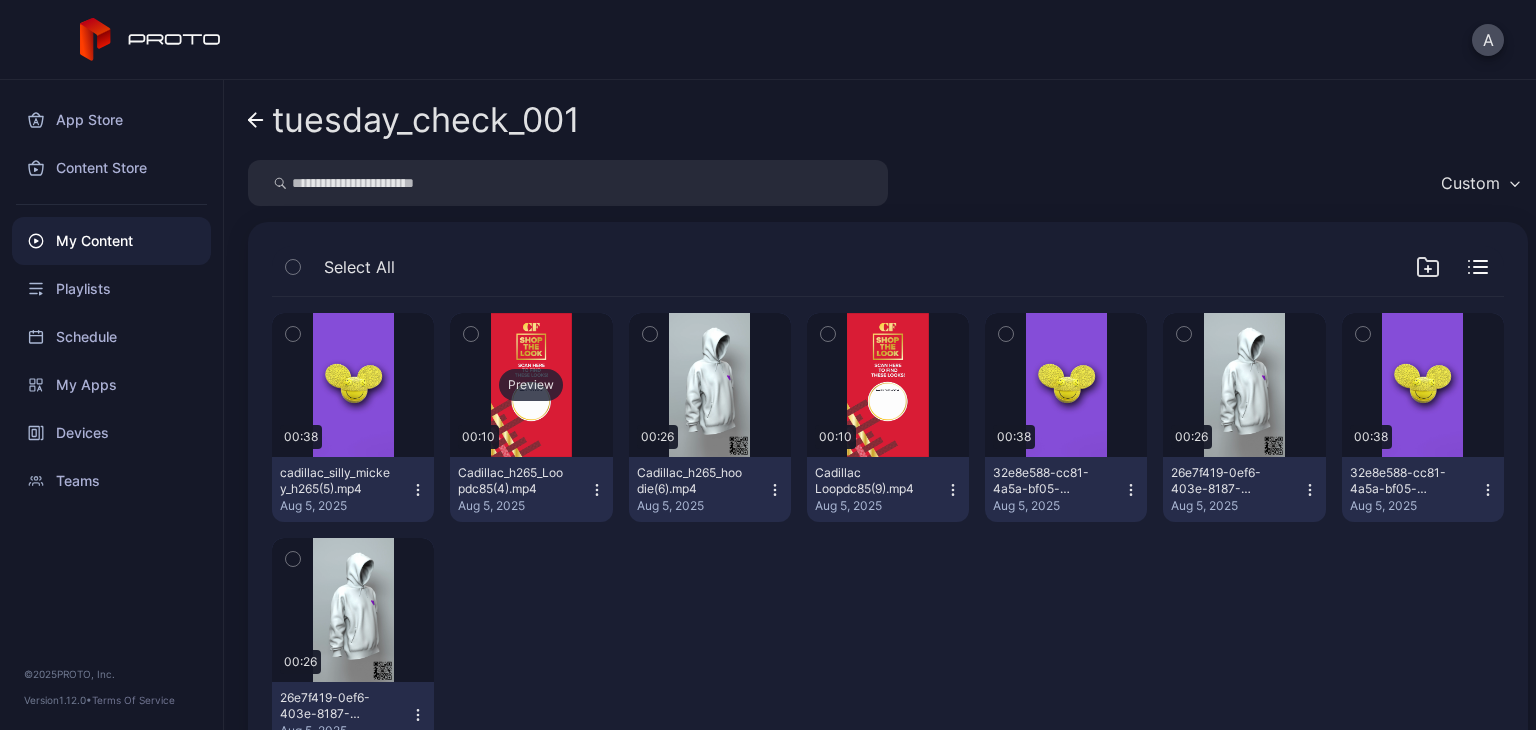 scroll, scrollTop: 8, scrollLeft: 0, axis: vertical 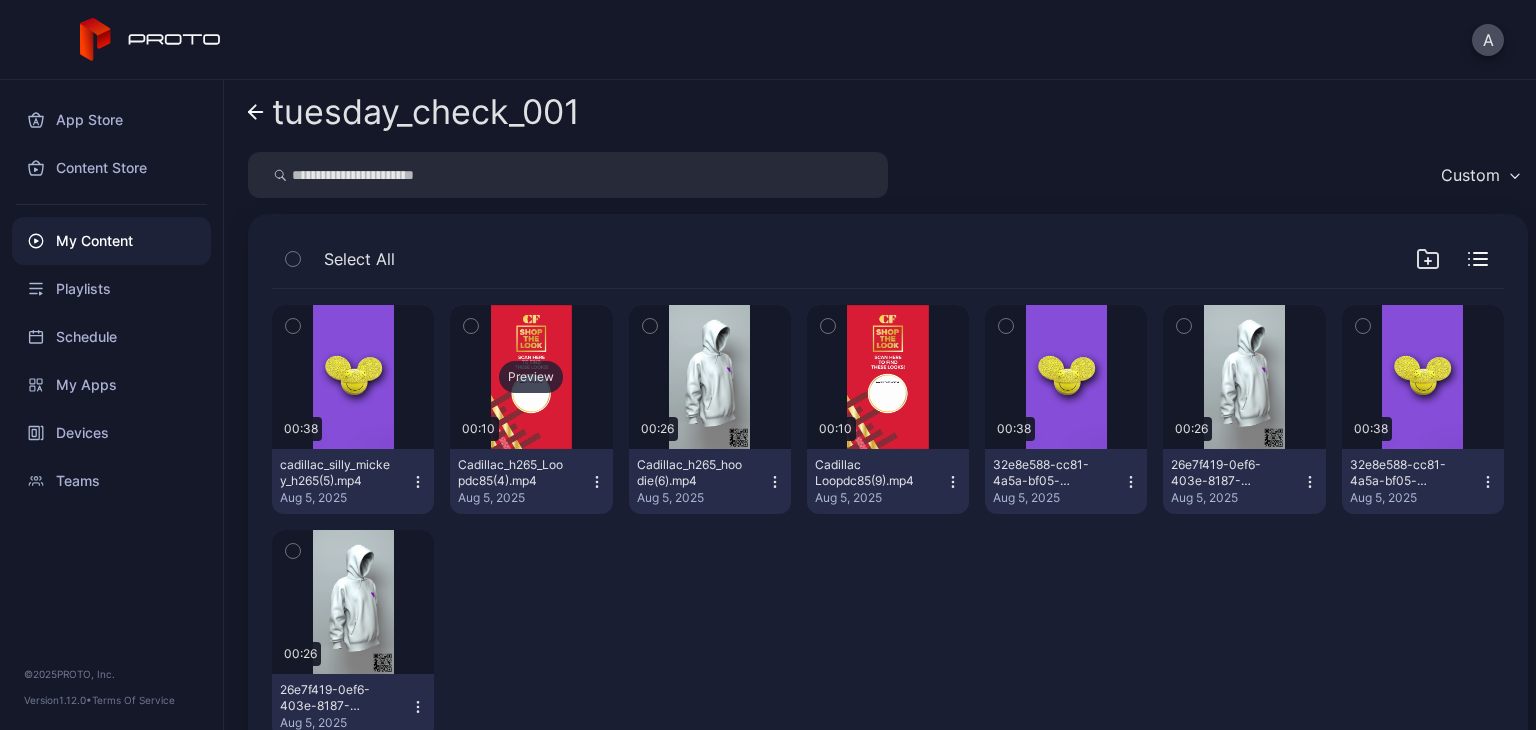 click on "Preview" at bounding box center (531, 377) 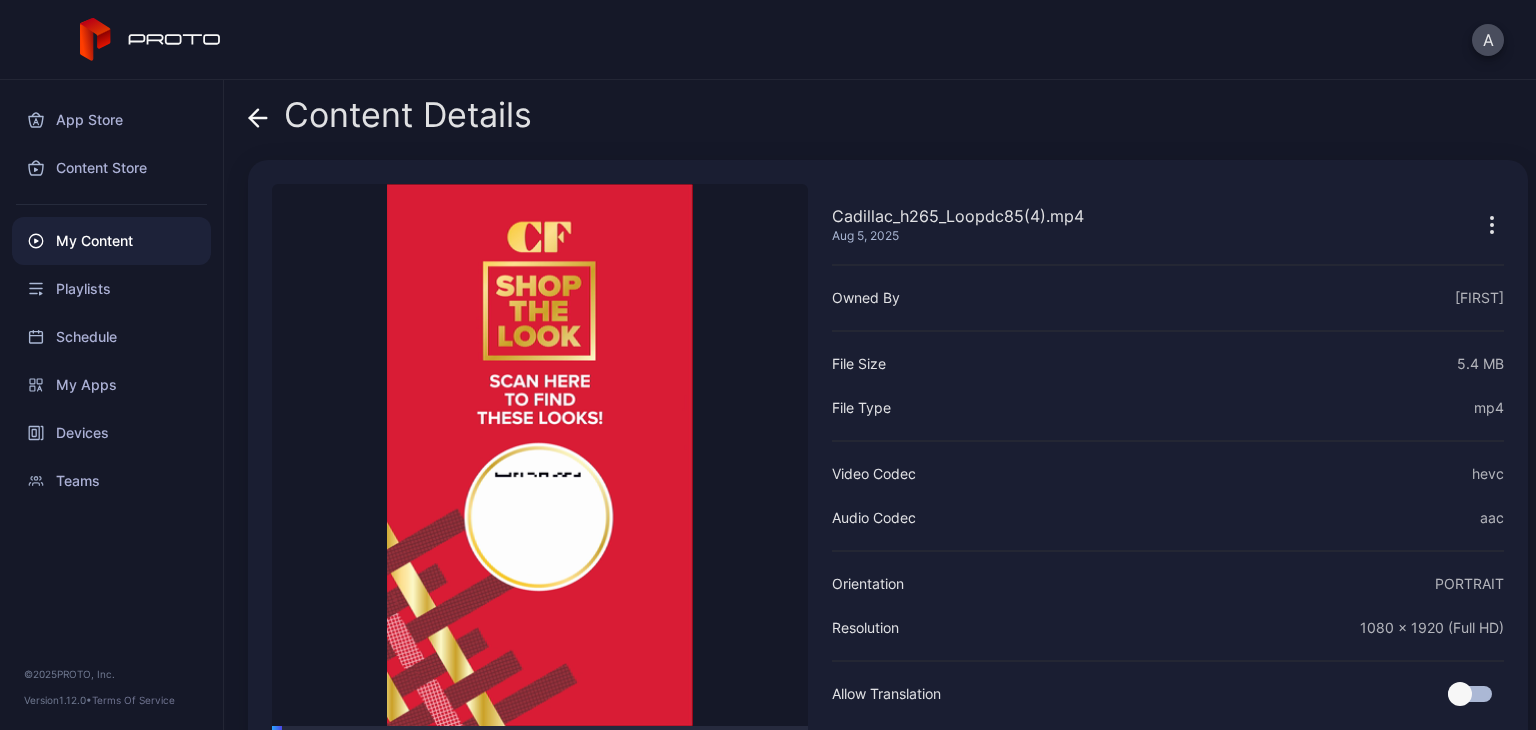 click on "Content Details Cadillac_h265_Loopdc85(4).mp4 Aug 5, 2025 Sorry, your browser doesn‘t support embedded videos 00:00  /  00:10 Cadillac_h265_Loopdc85(4).mp4 Aug 5, 2025 Owned By Alex File Size 5.4 MB File Type mp4 Video Codec hevc Audio Codec aac Orientation PORTRAIT Resolution 1080 x 1920 (Full HD) Allow Translation" at bounding box center (880, 405) 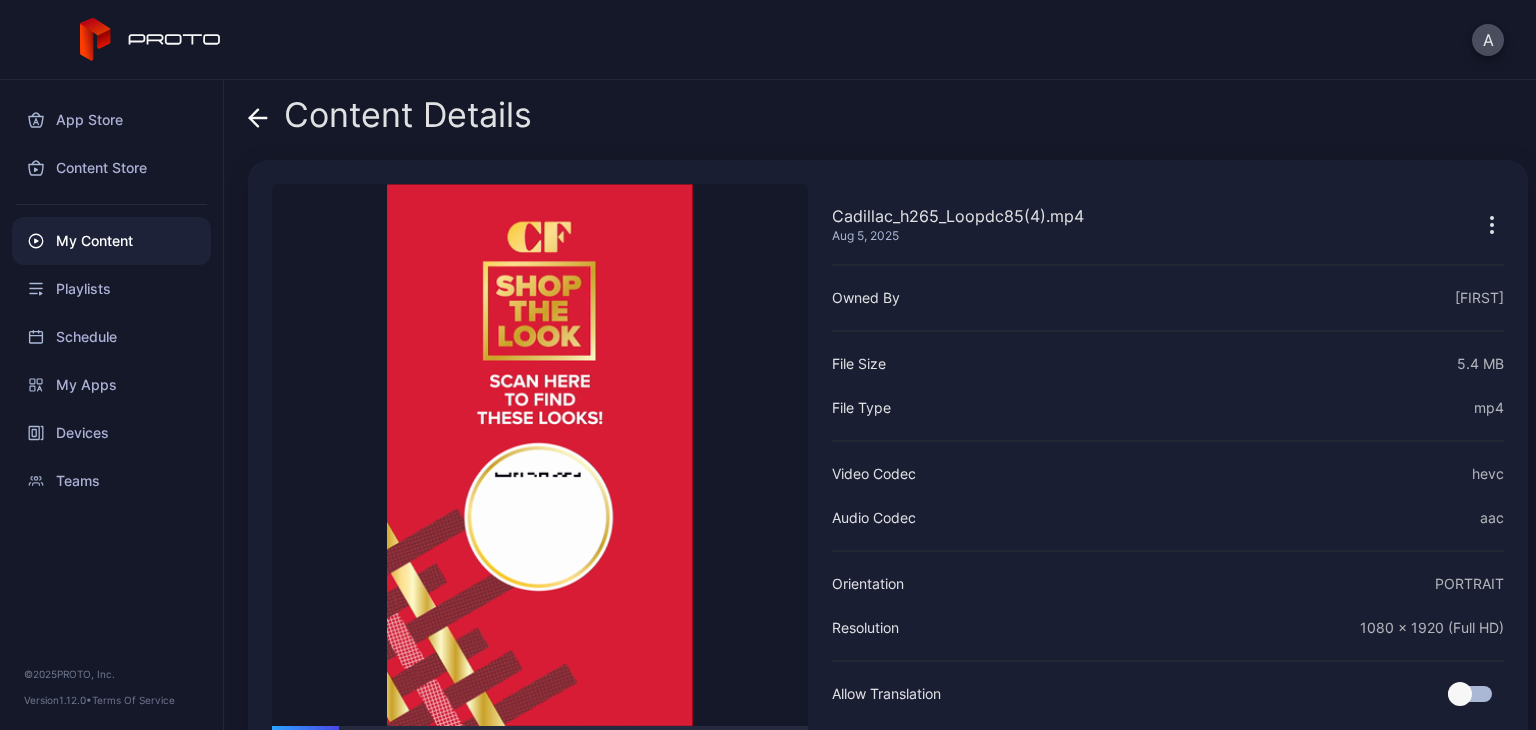 click 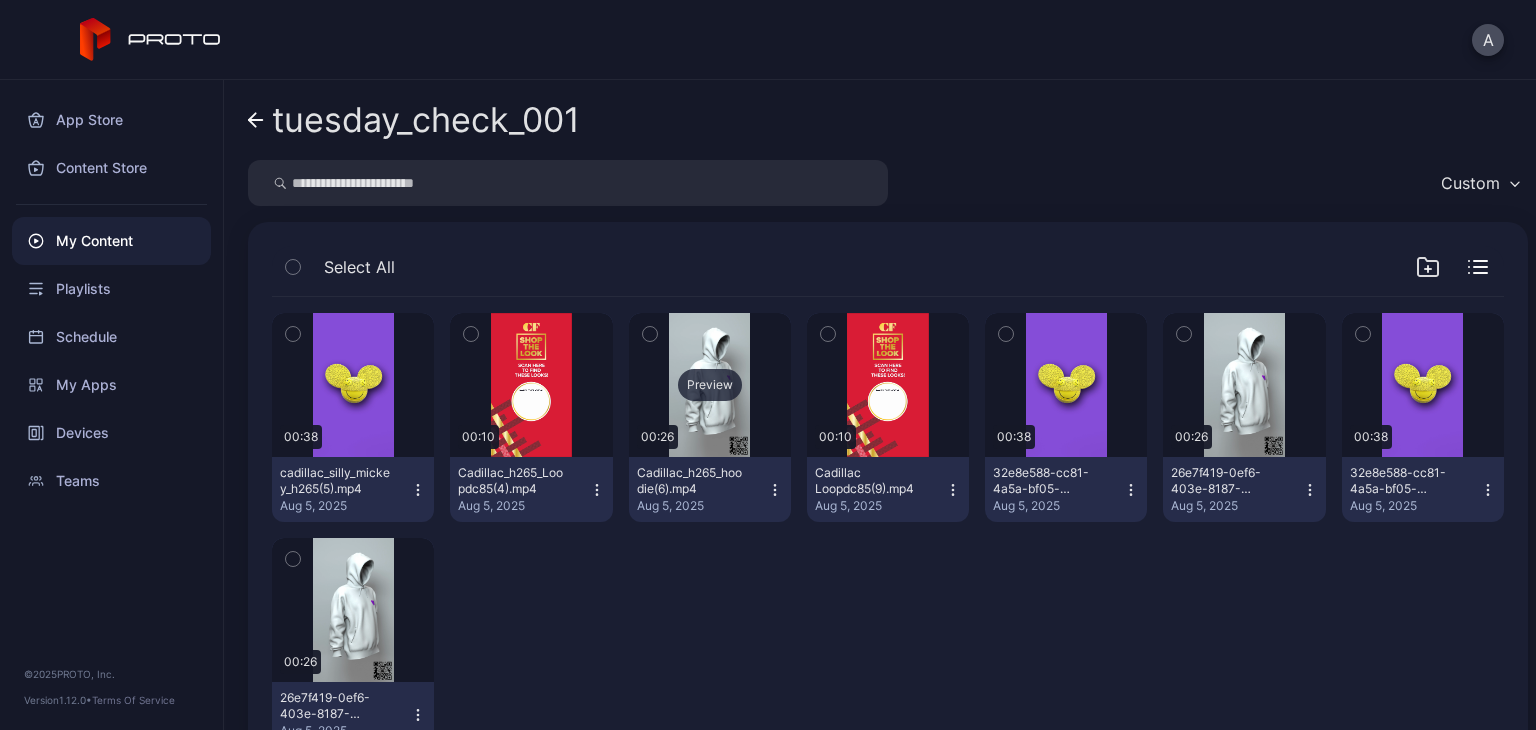 scroll, scrollTop: 8, scrollLeft: 0, axis: vertical 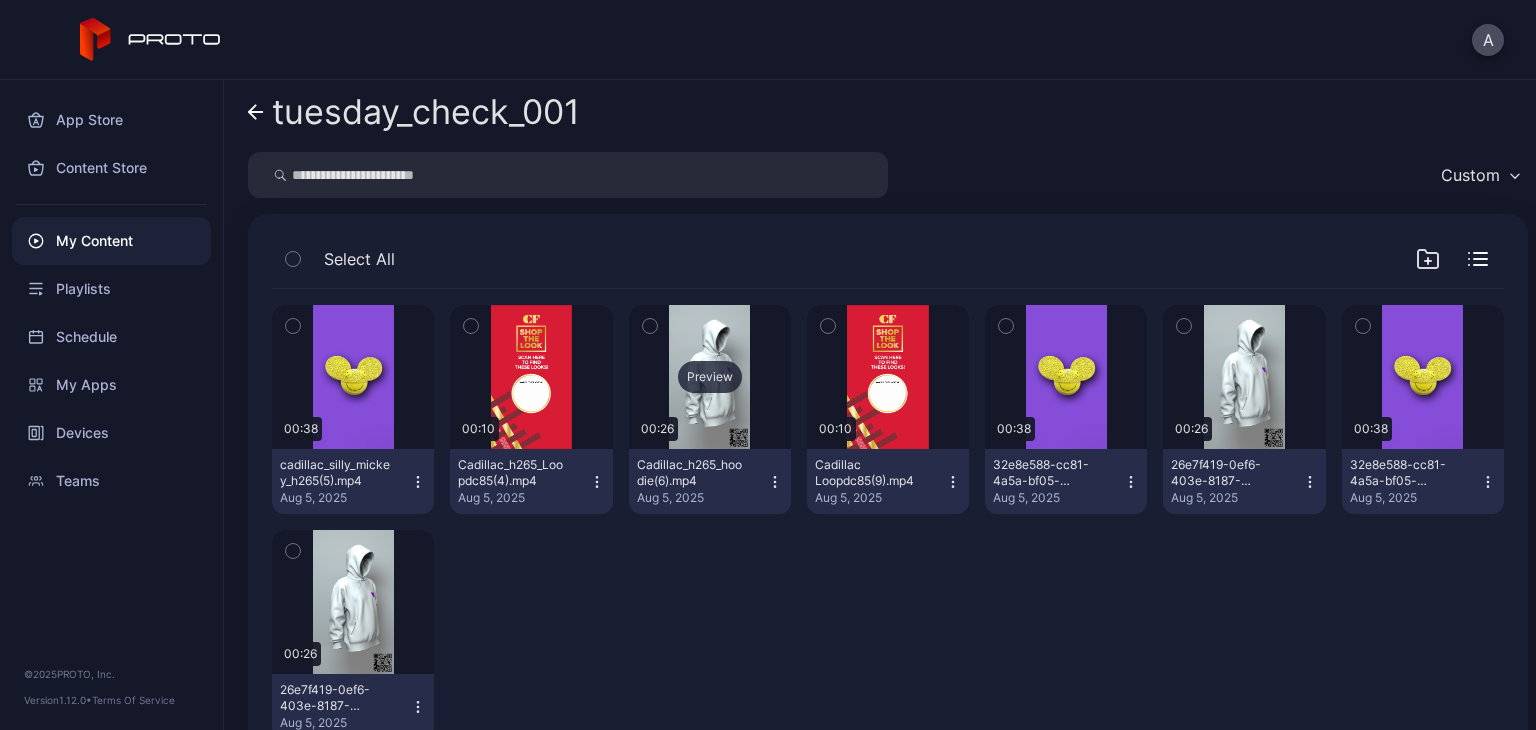 click on "Preview" at bounding box center [710, 377] 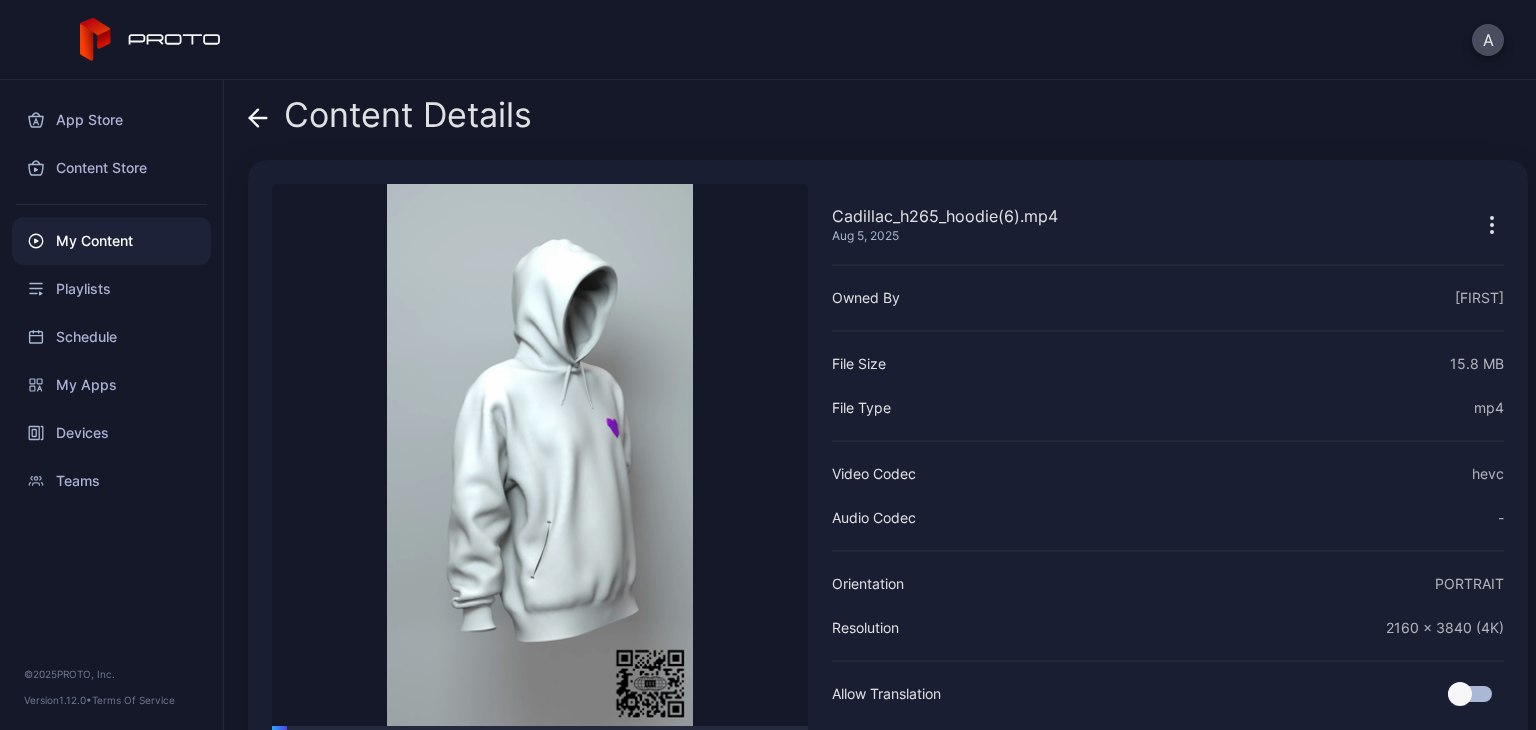click 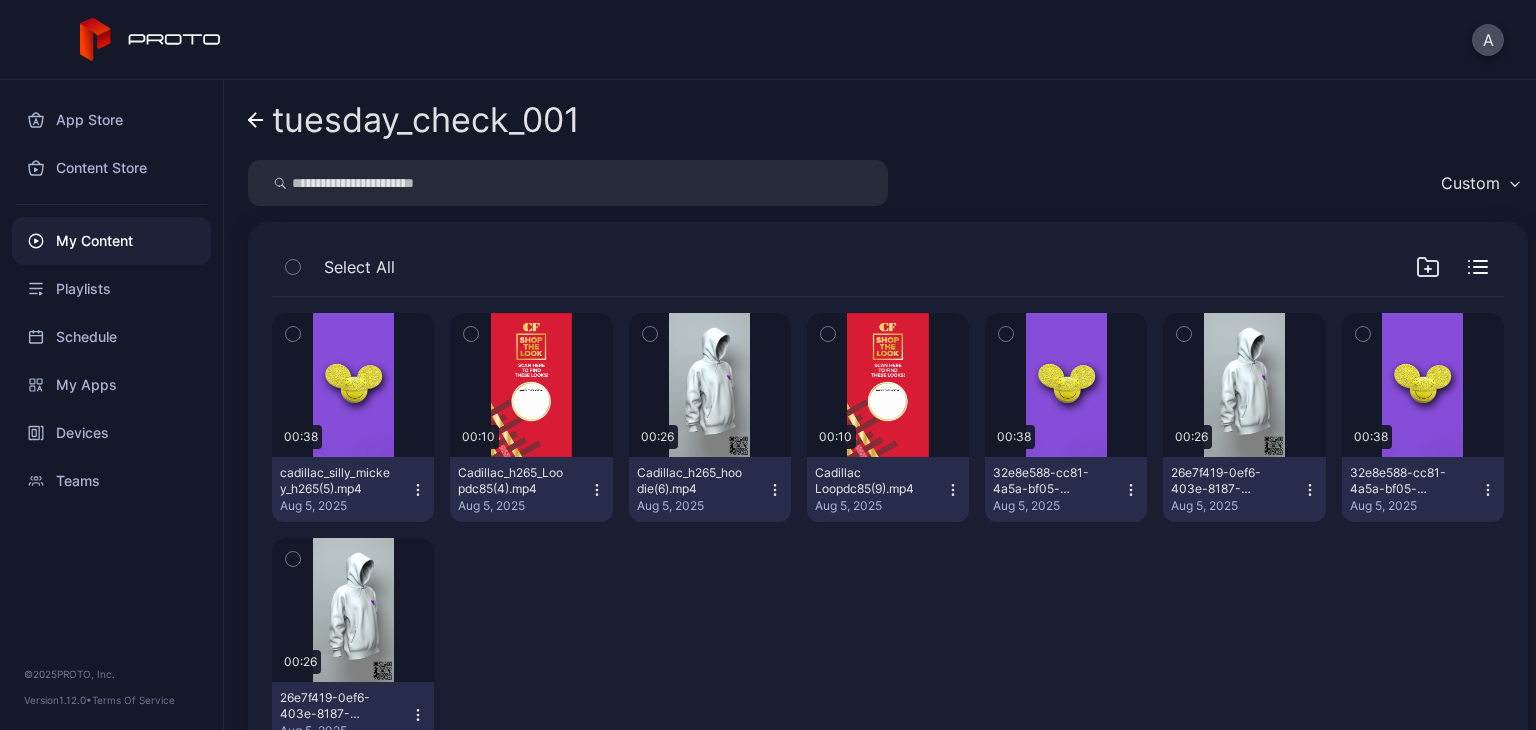 scroll, scrollTop: 8, scrollLeft: 0, axis: vertical 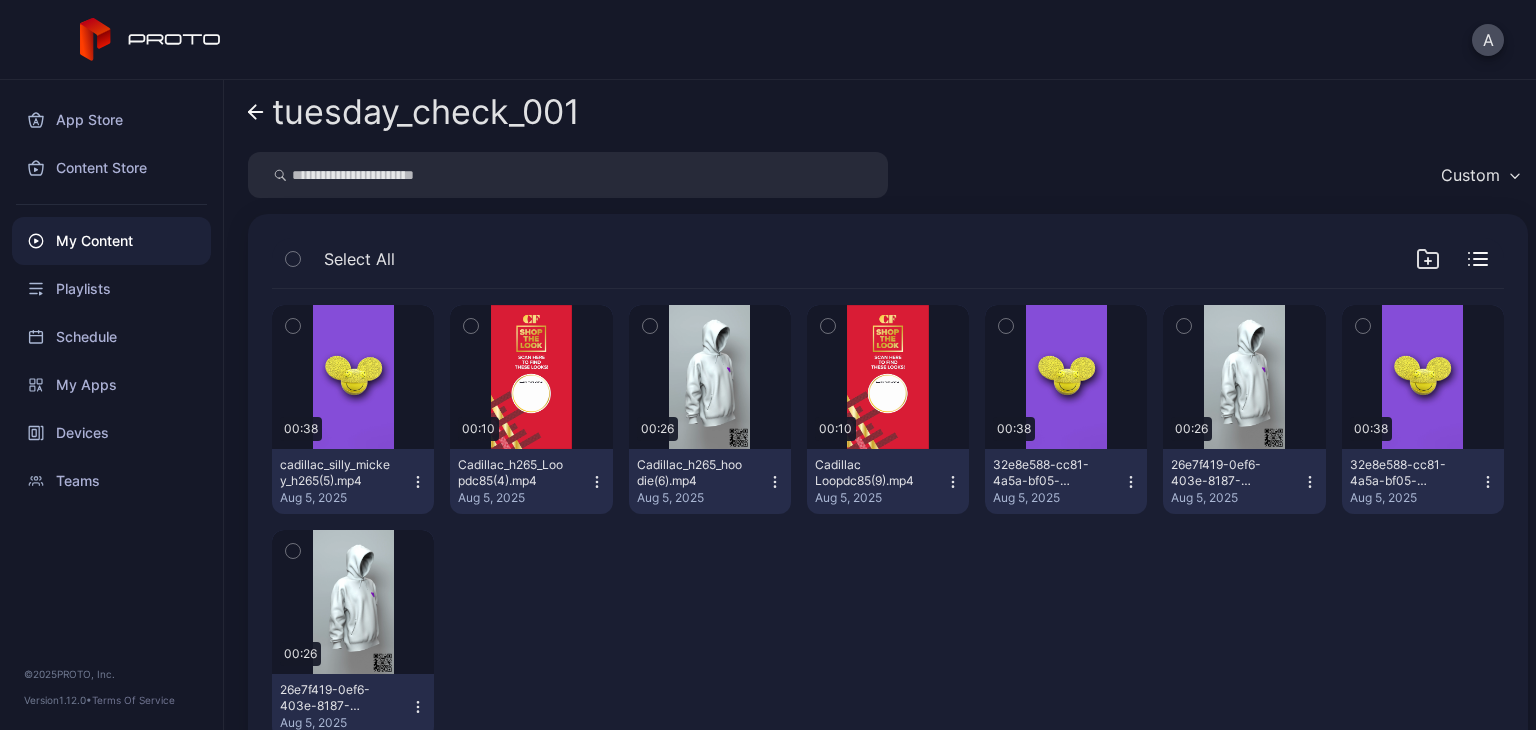 click 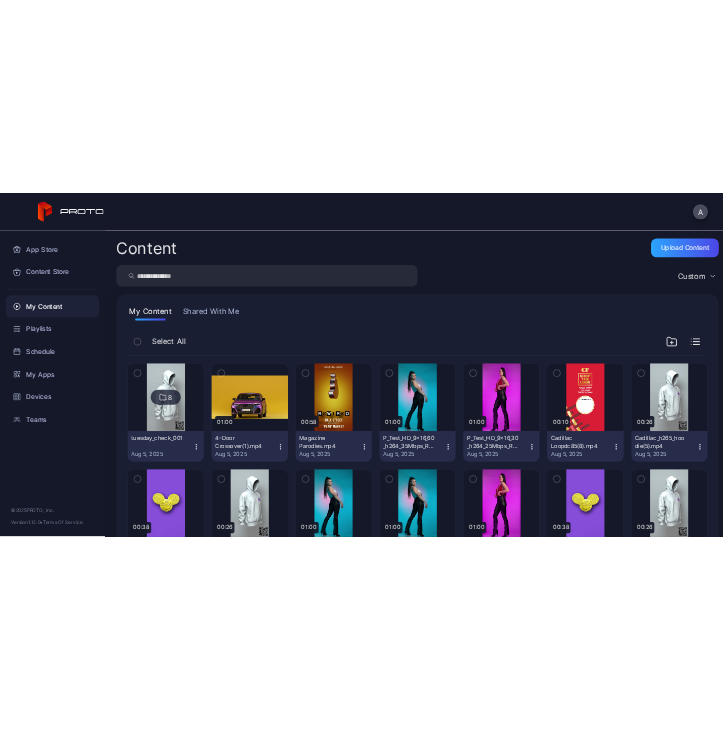scroll, scrollTop: 8, scrollLeft: 0, axis: vertical 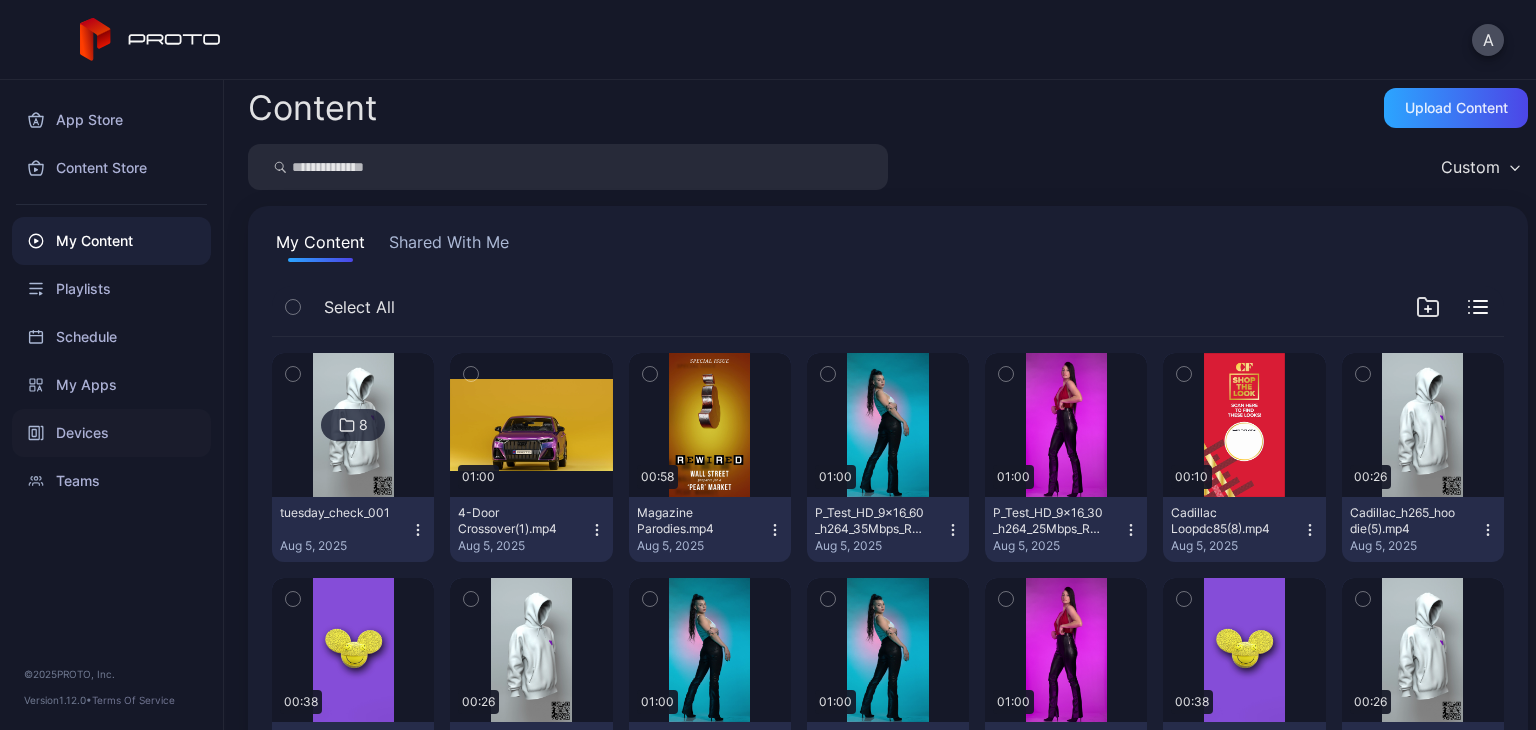 click on "Devices" at bounding box center (111, 433) 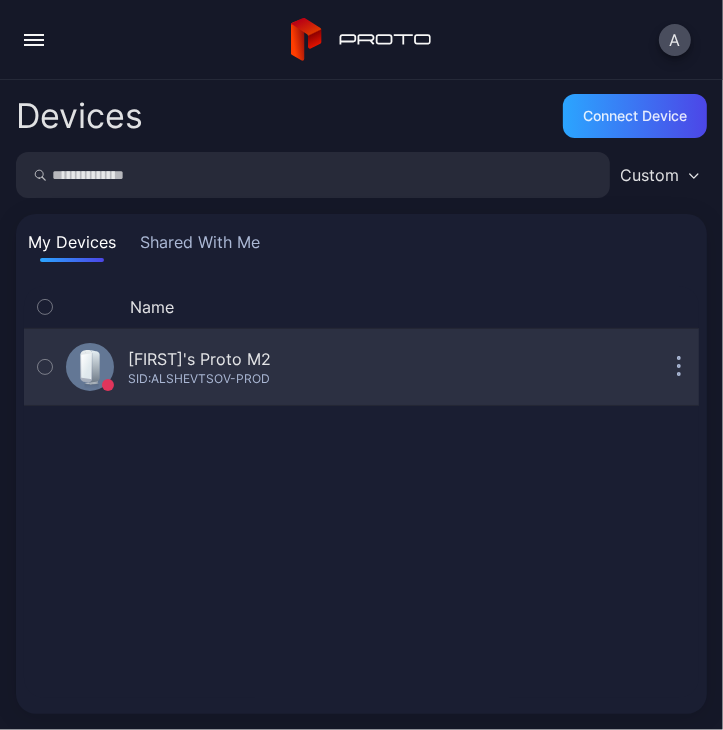 click on "Alex's Proto M2 SID:  ALSHEVTSOV-PROD Offline Aug 04, 2025 at 2:59 PM" at bounding box center (361, 367) 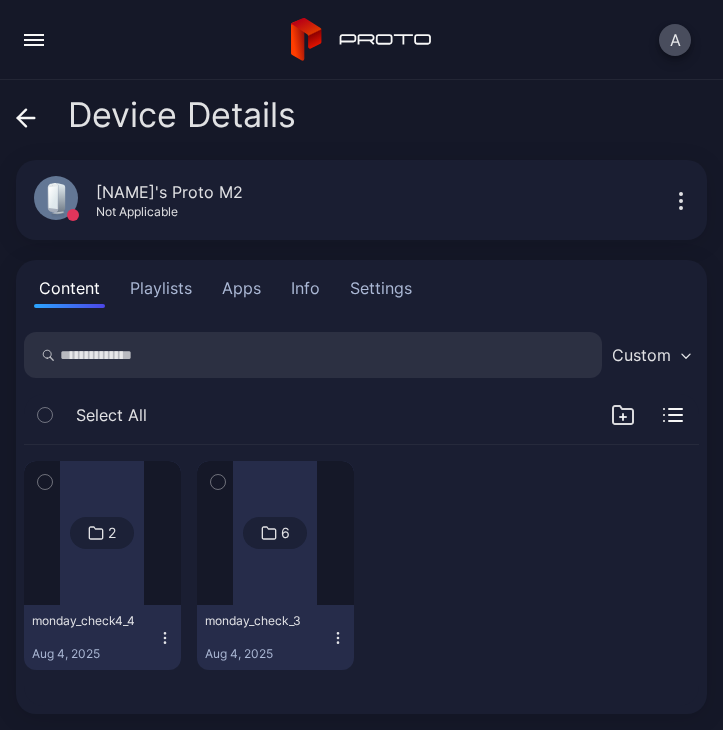 scroll, scrollTop: 0, scrollLeft: 0, axis: both 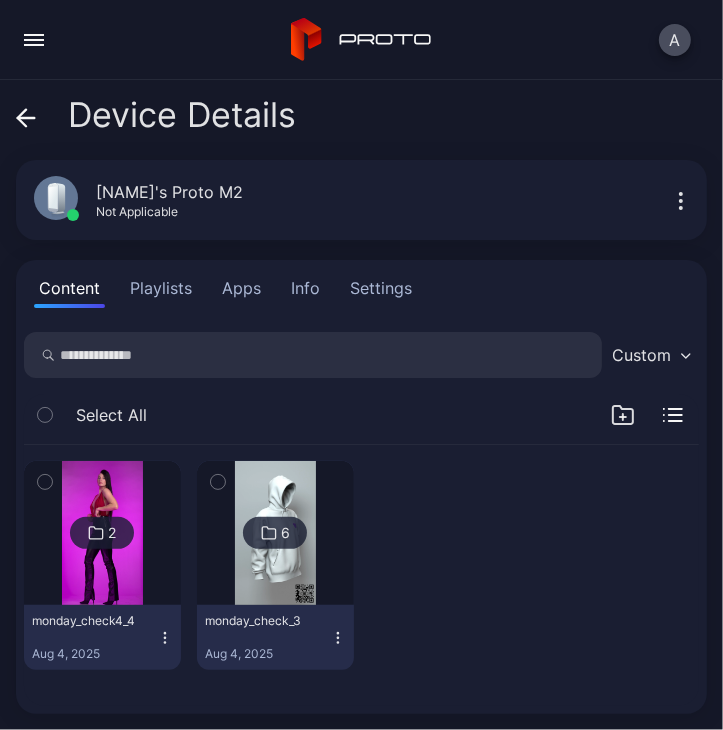 click on "Device Details [NAME]'s Proto M2 Not Applicable Online Last Seen  [DATE] at [TIME] Owner Content Playlists Apps Info Settings Custom Select All 2 monday_check4_4 [DATE] 6 monday_check_3 [DATE]" at bounding box center (361, 405) 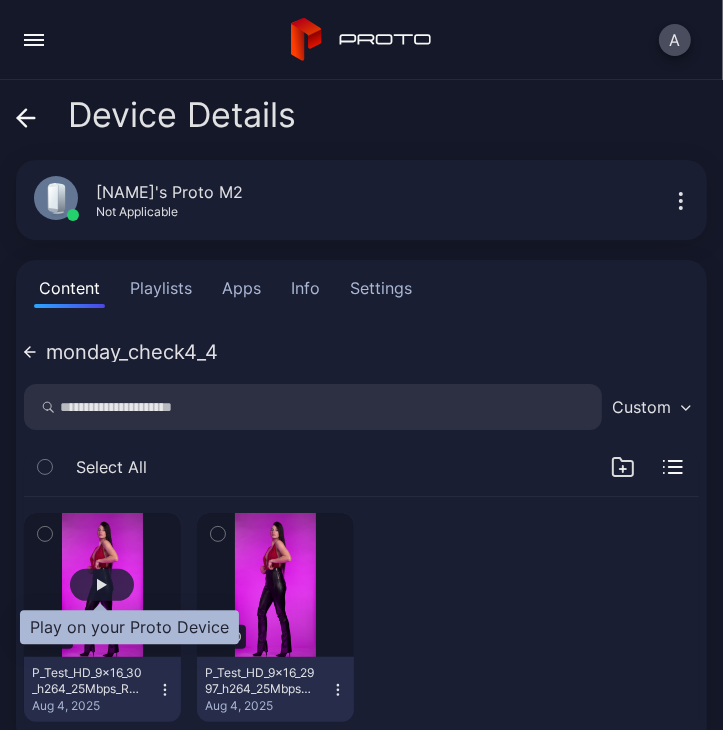 click at bounding box center (102, 585) 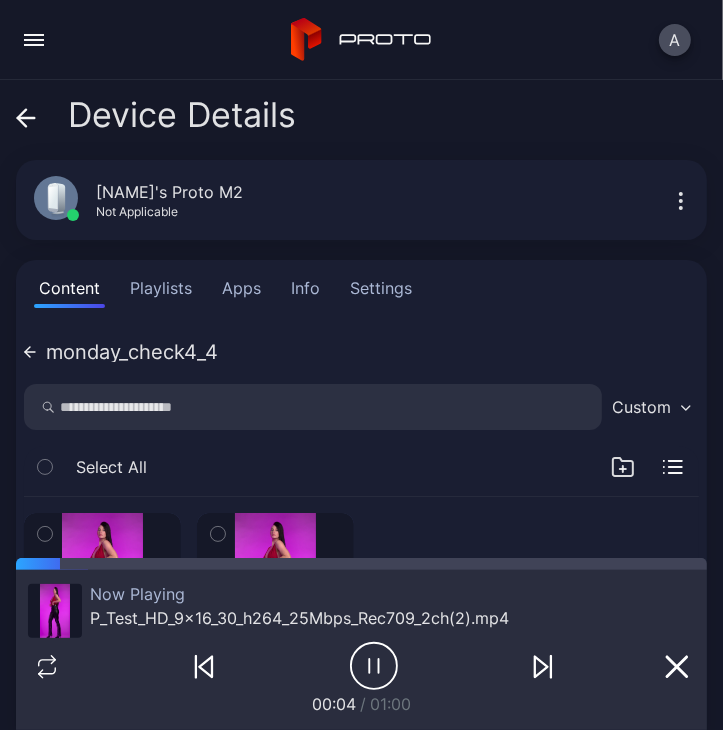 click 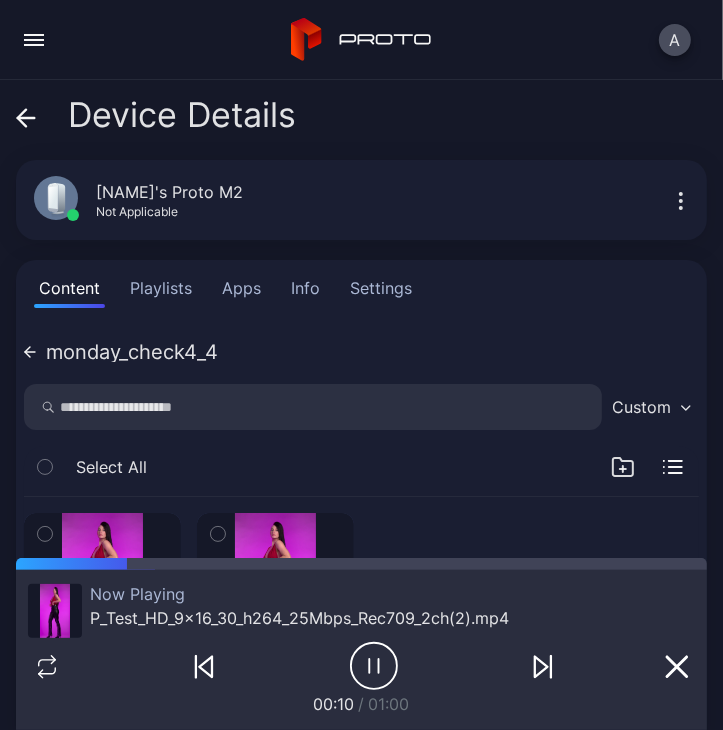 click on "00:10 / 01:00" at bounding box center (361, 705) 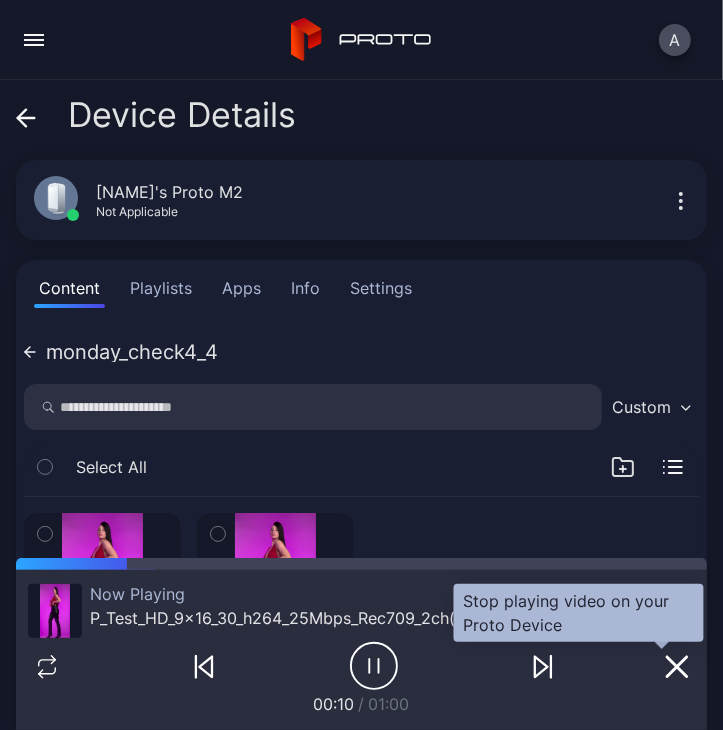 click 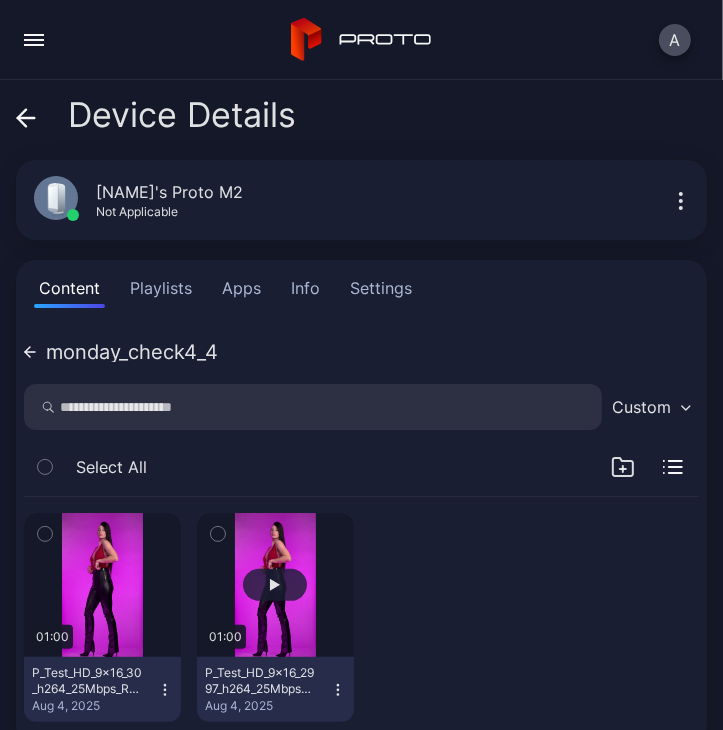 click at bounding box center [275, 585] 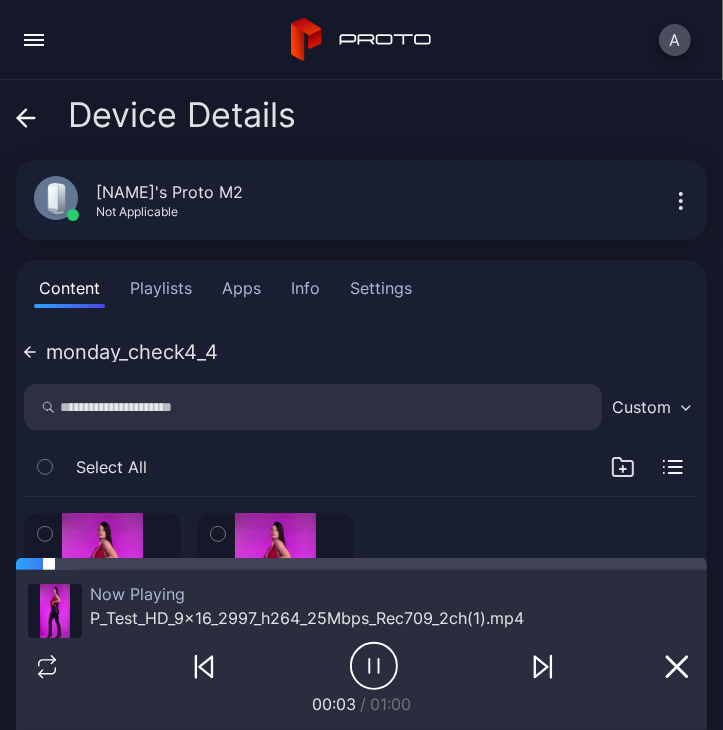 click at bounding box center [361, 564] 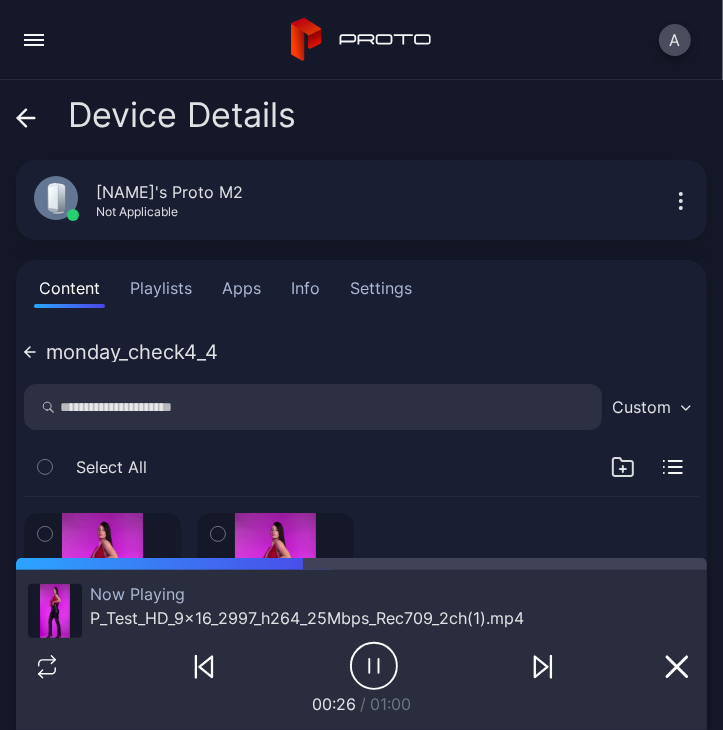 click at bounding box center [295, 666] 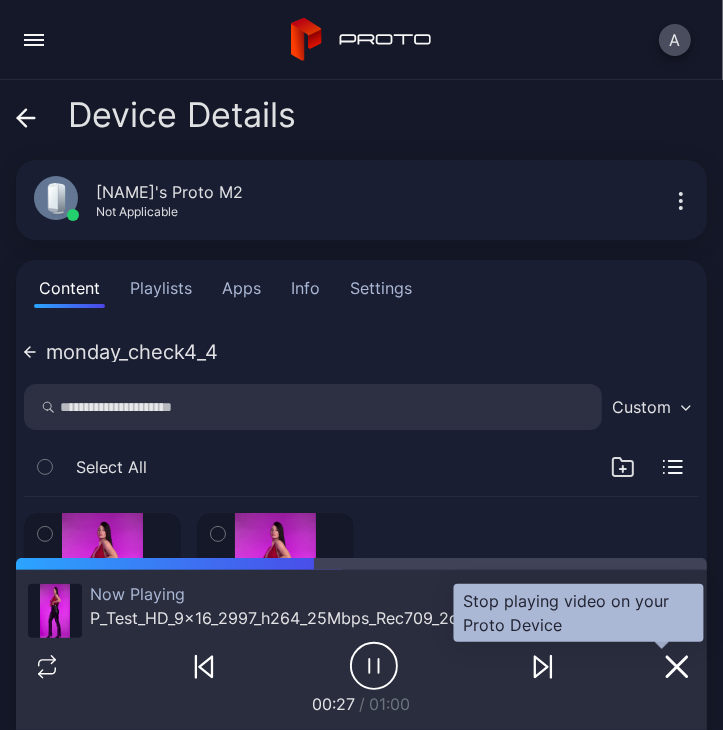 click 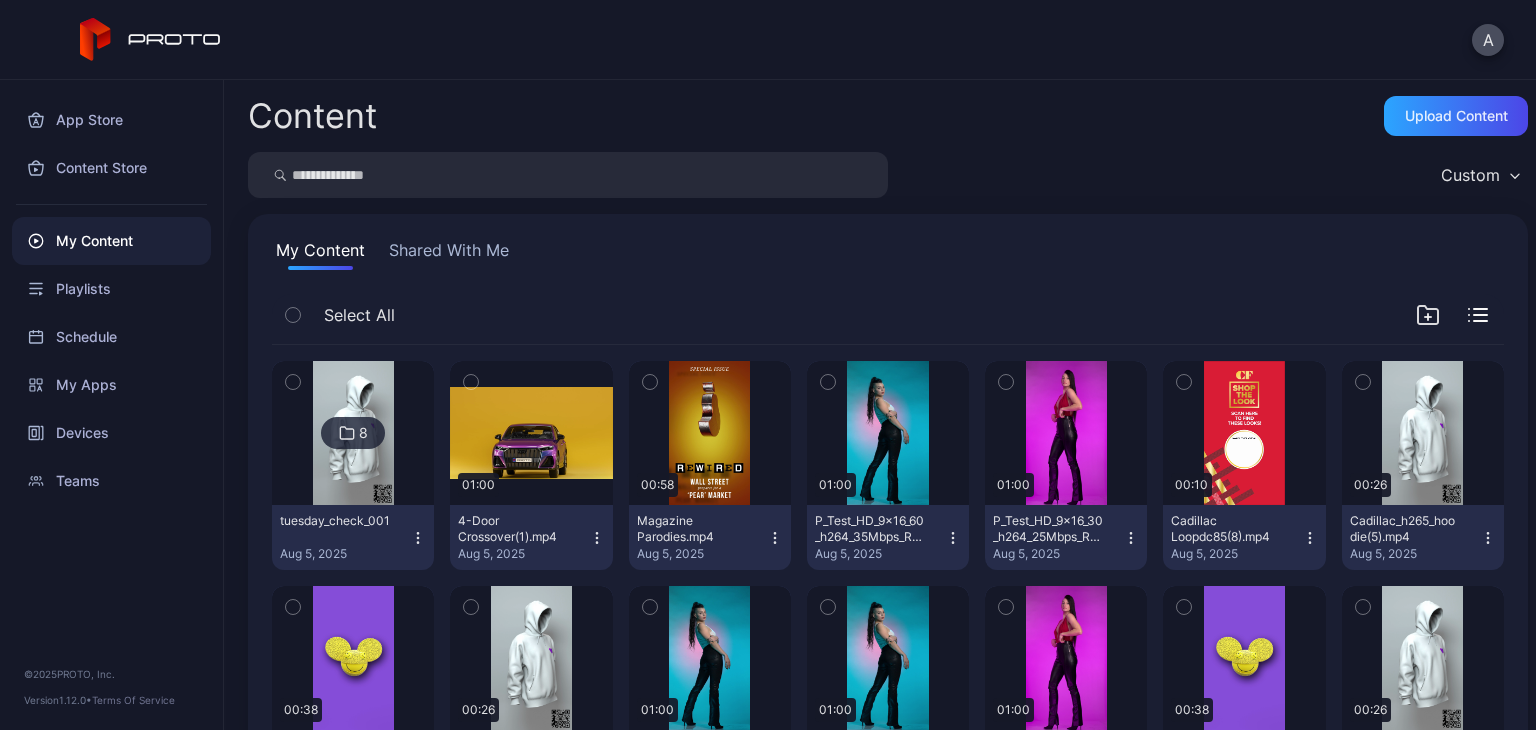 scroll, scrollTop: 0, scrollLeft: 0, axis: both 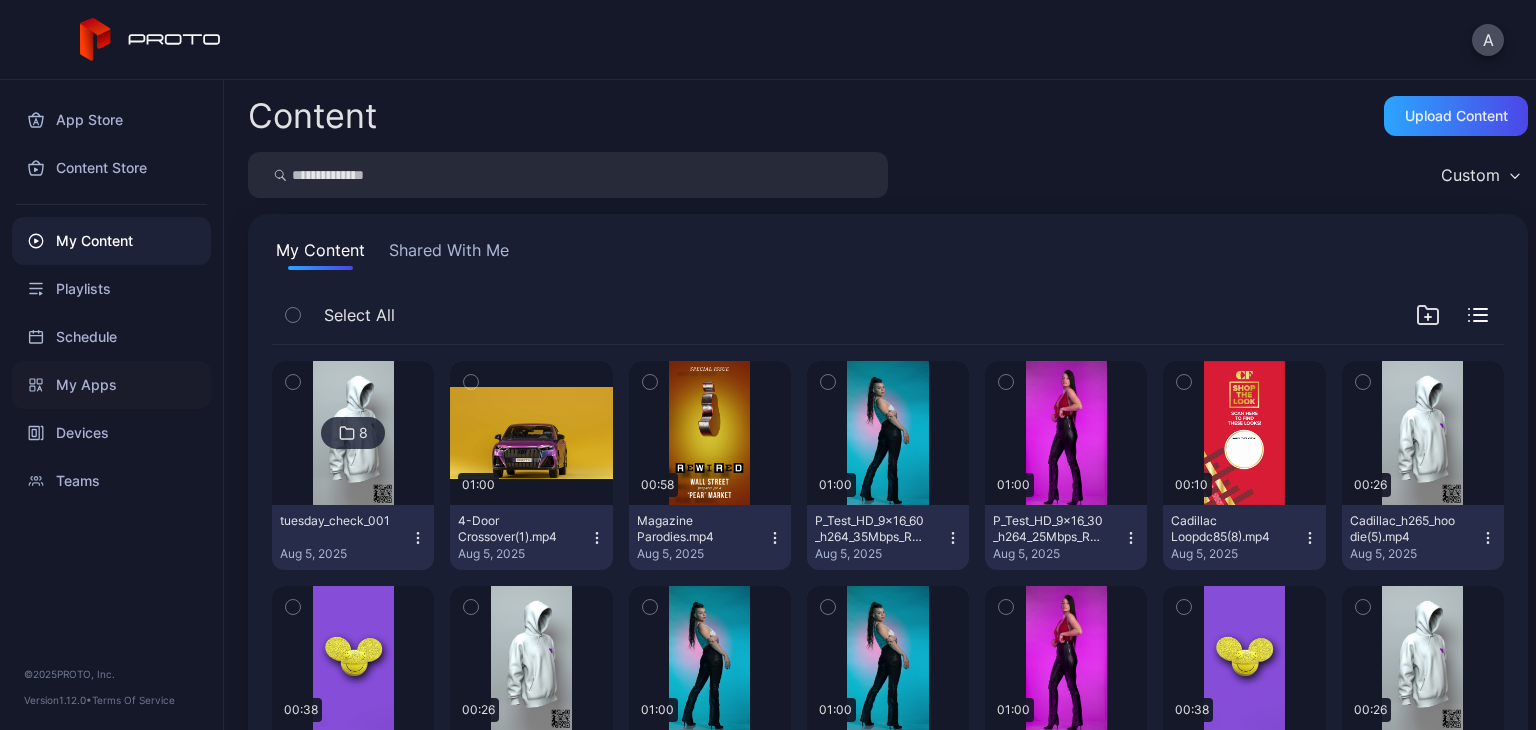 click on "My Apps" at bounding box center [111, 385] 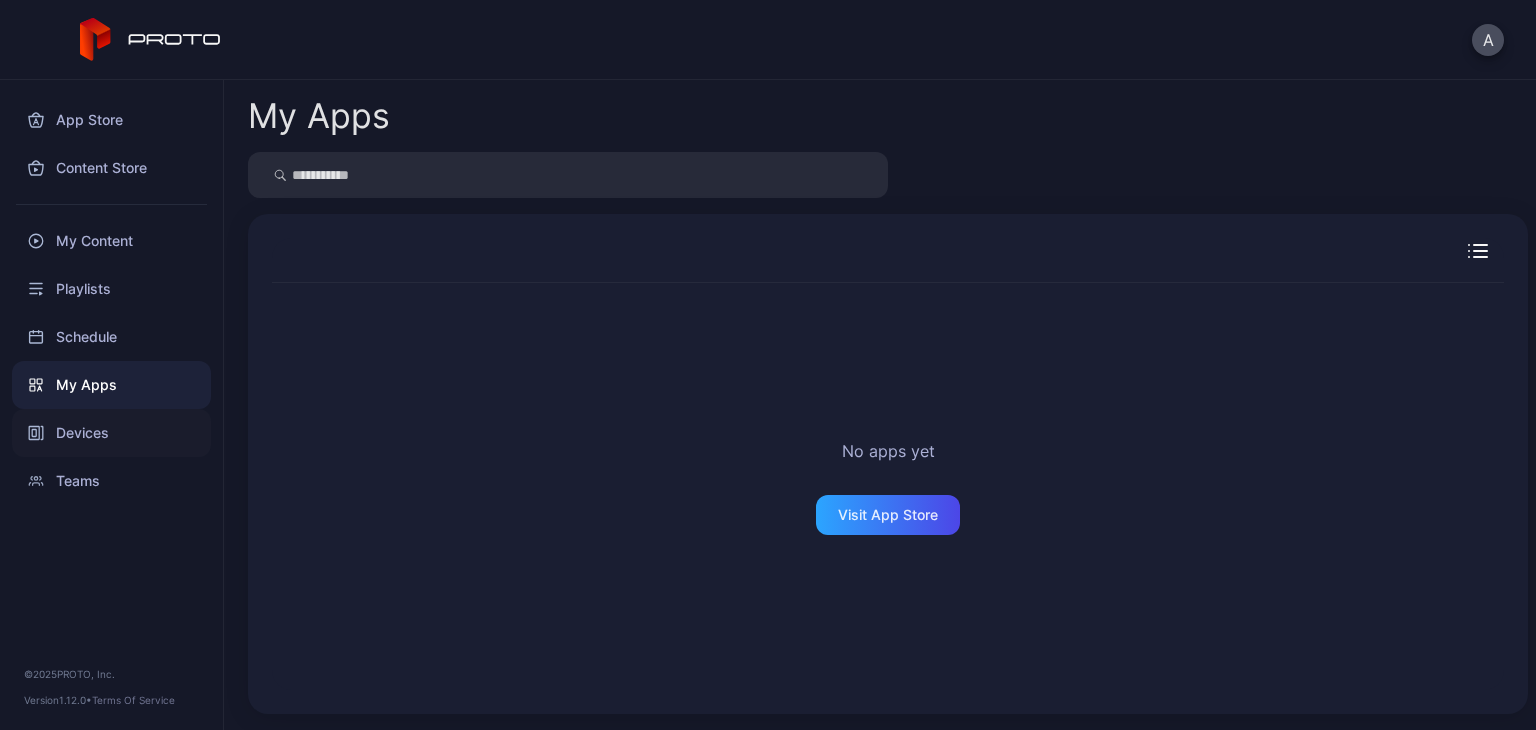 click on "Devices" at bounding box center (111, 433) 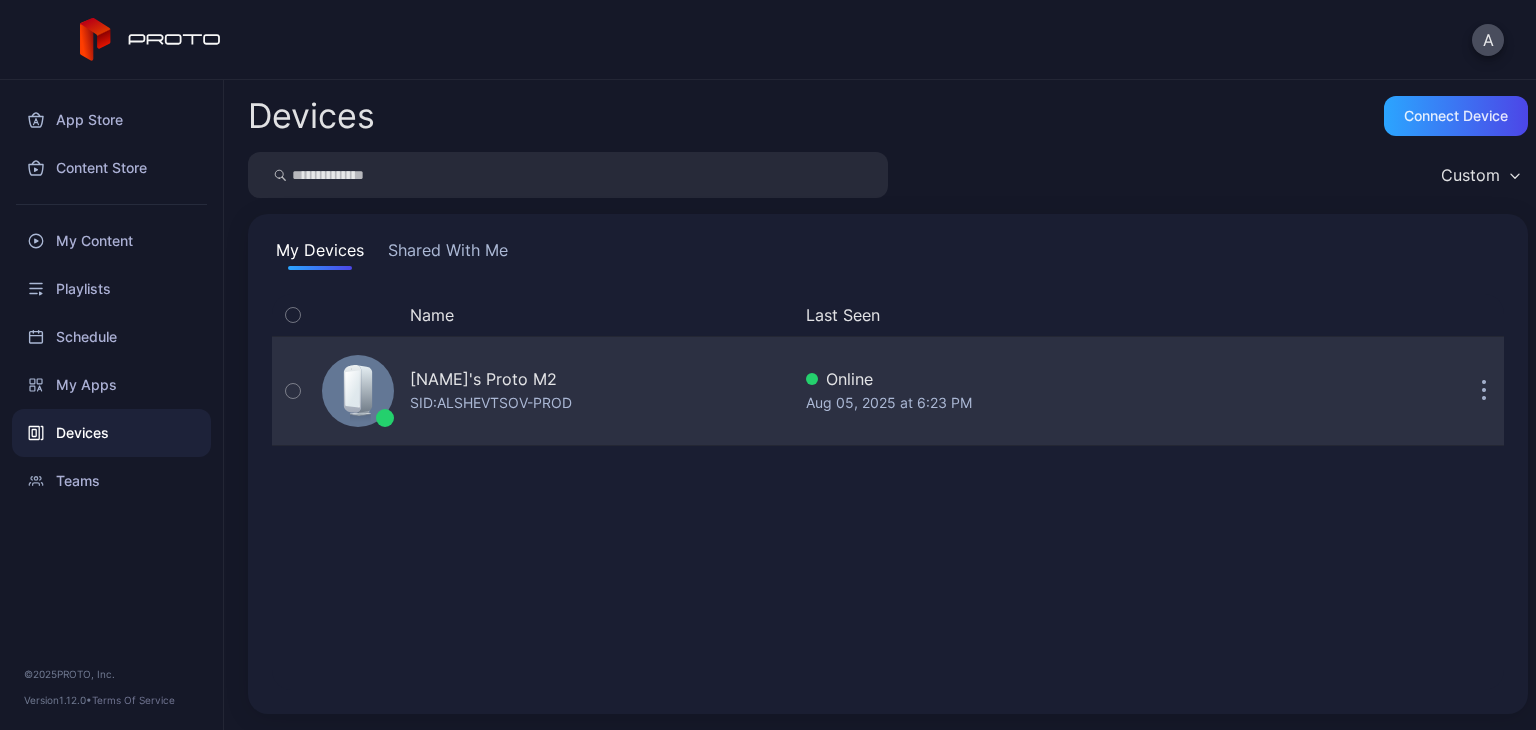 click on "SID:  ALSHEVTSOV-PROD" at bounding box center (491, 403) 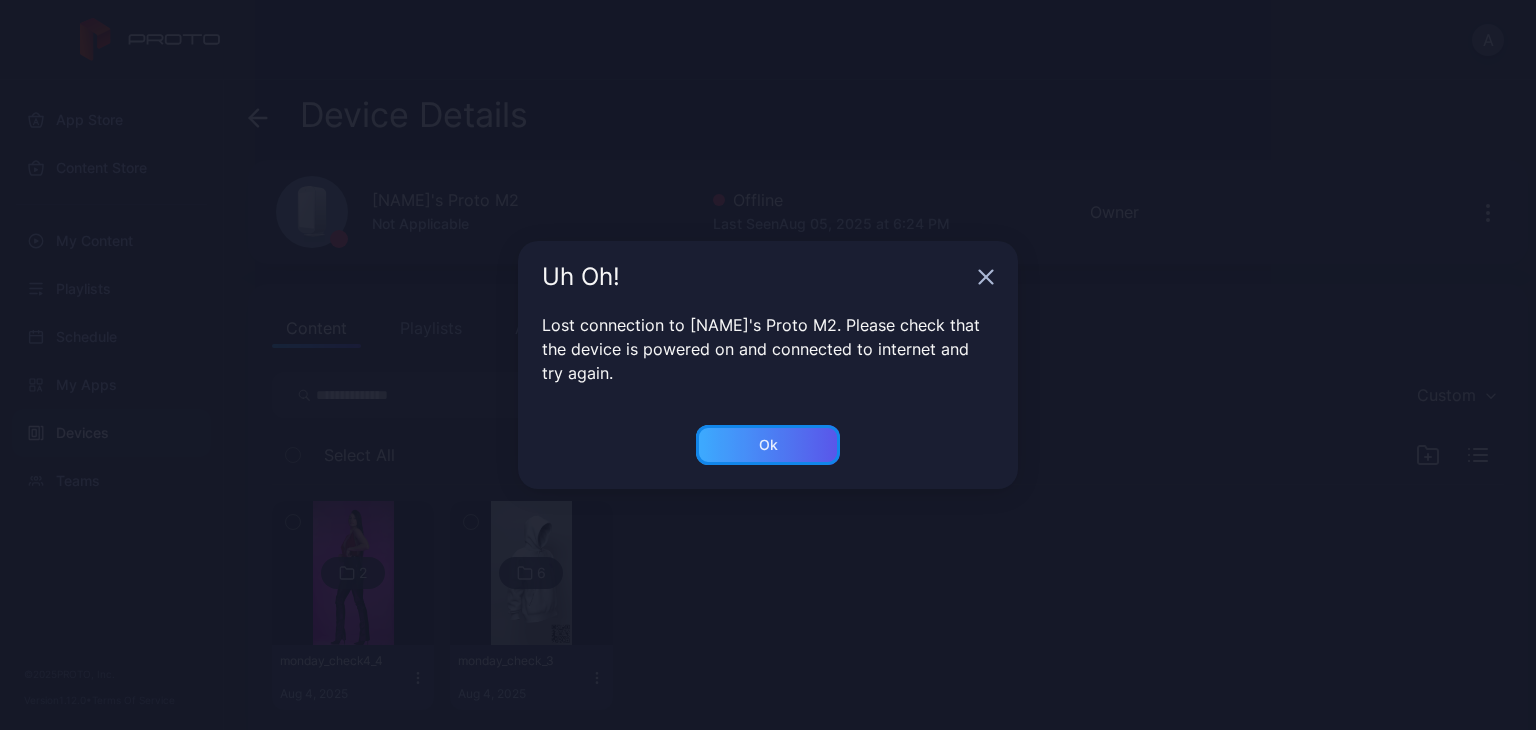 click on "Ok" at bounding box center [768, 445] 